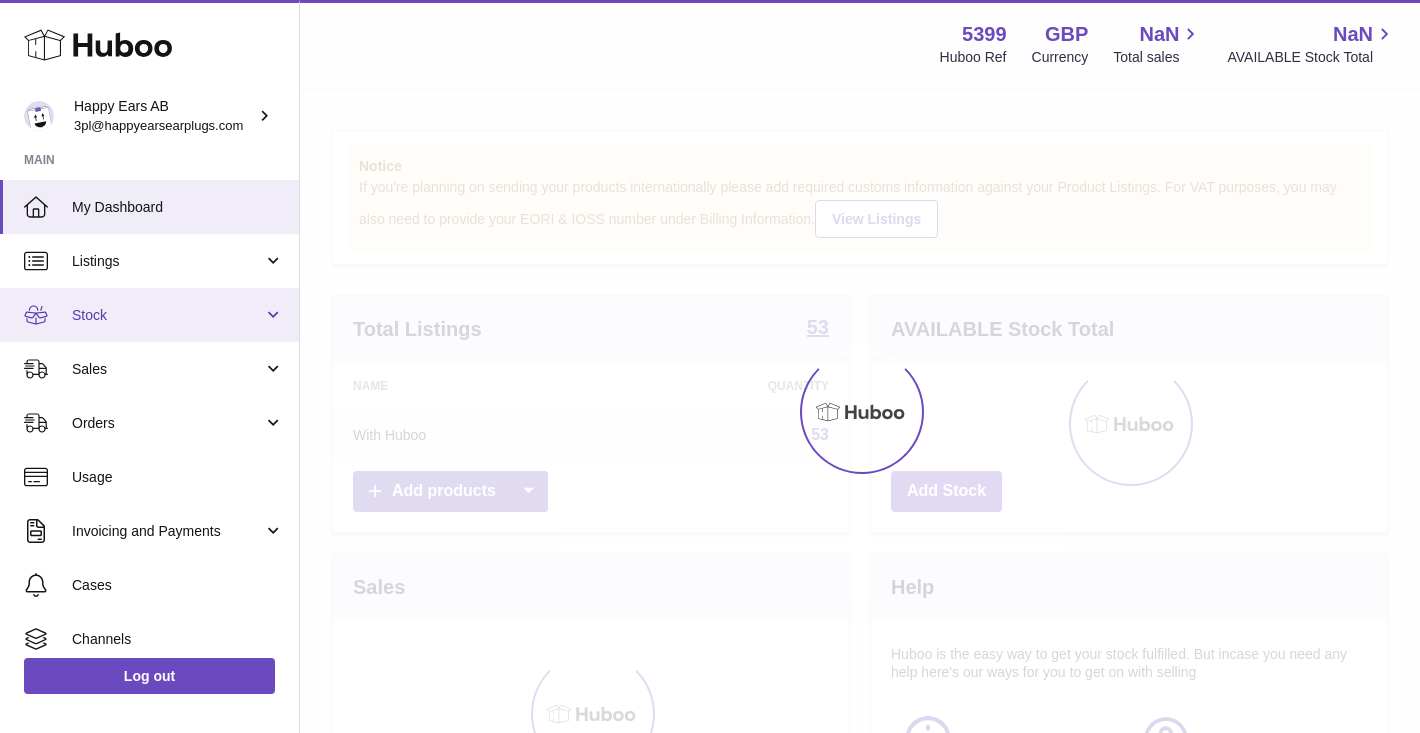 scroll, scrollTop: 0, scrollLeft: 0, axis: both 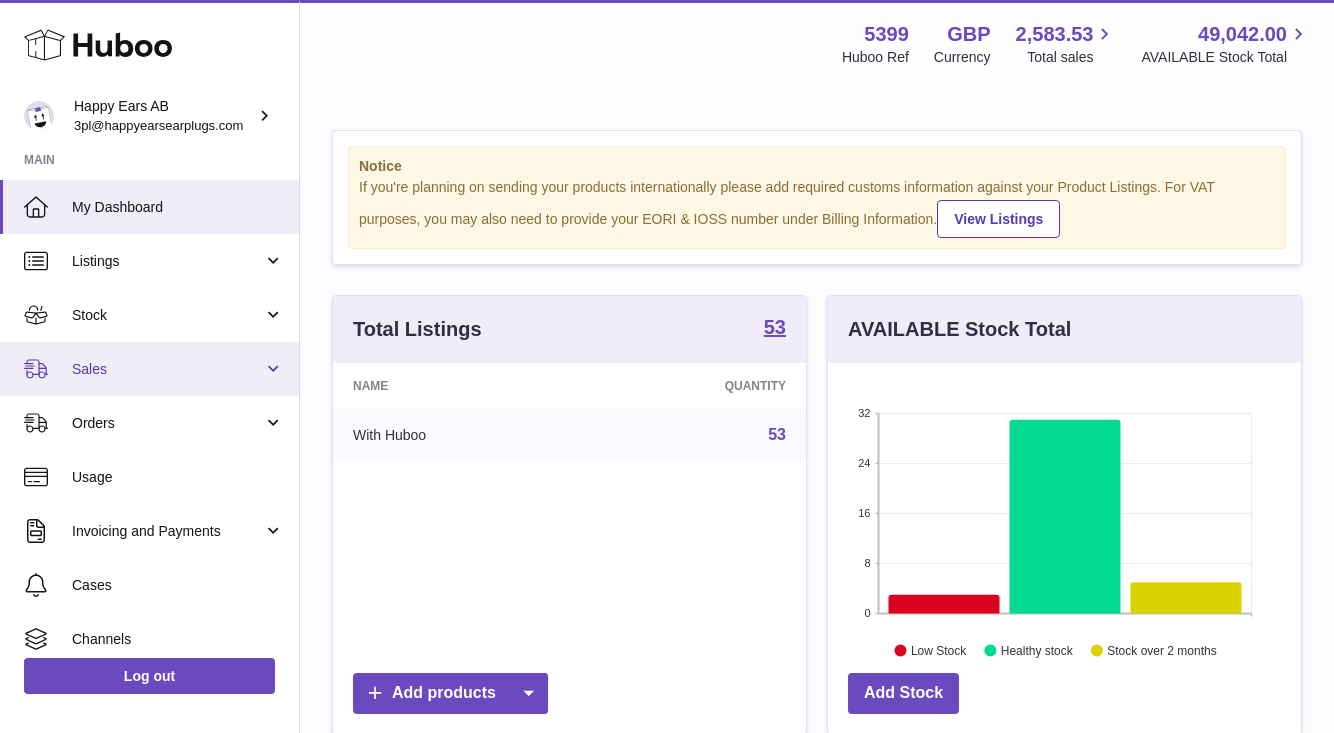click on "Sales" at bounding box center (167, 369) 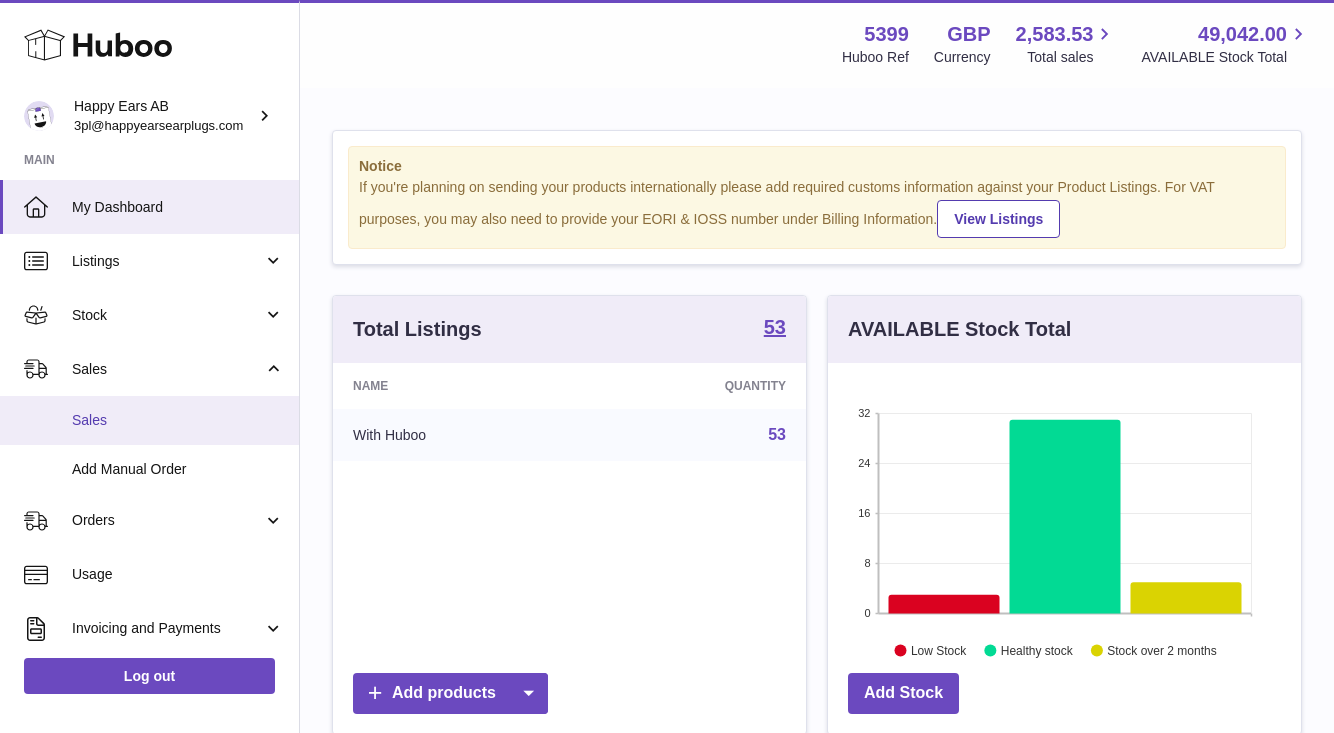 click on "Sales" at bounding box center [178, 420] 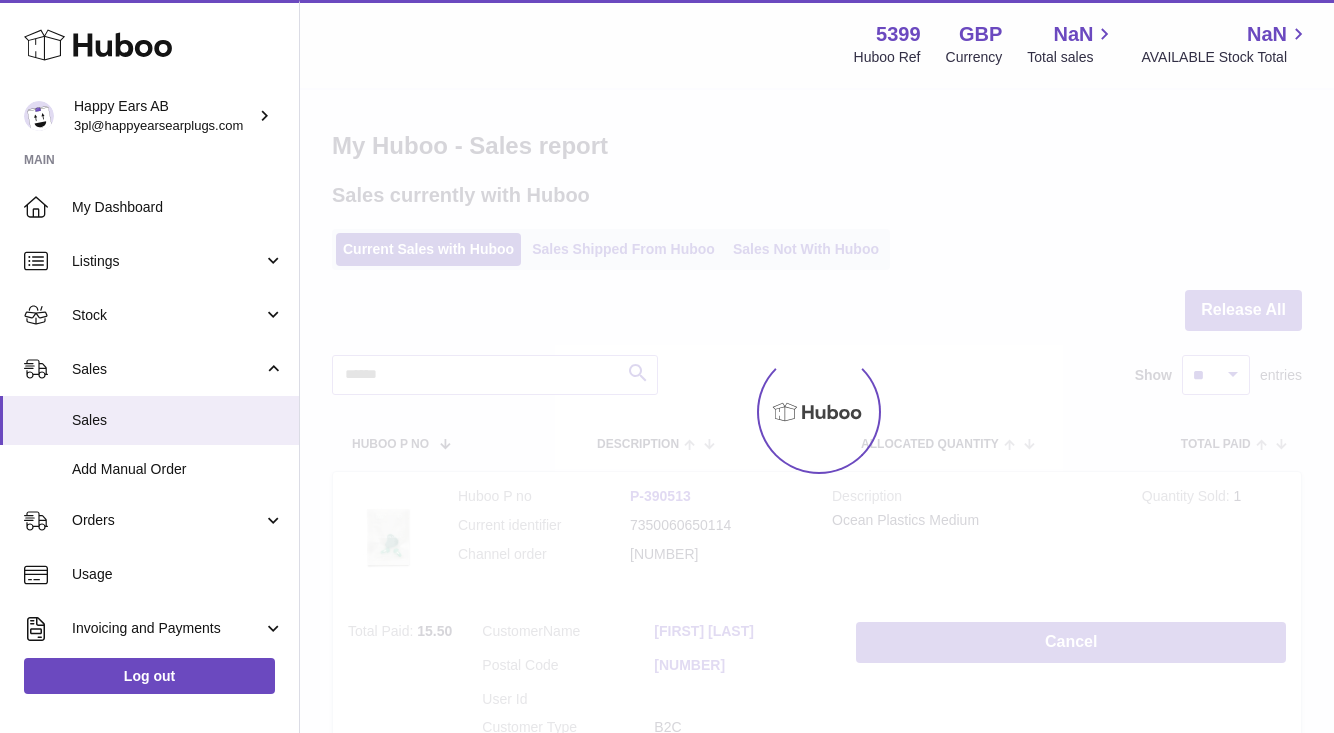 scroll, scrollTop: 0, scrollLeft: 0, axis: both 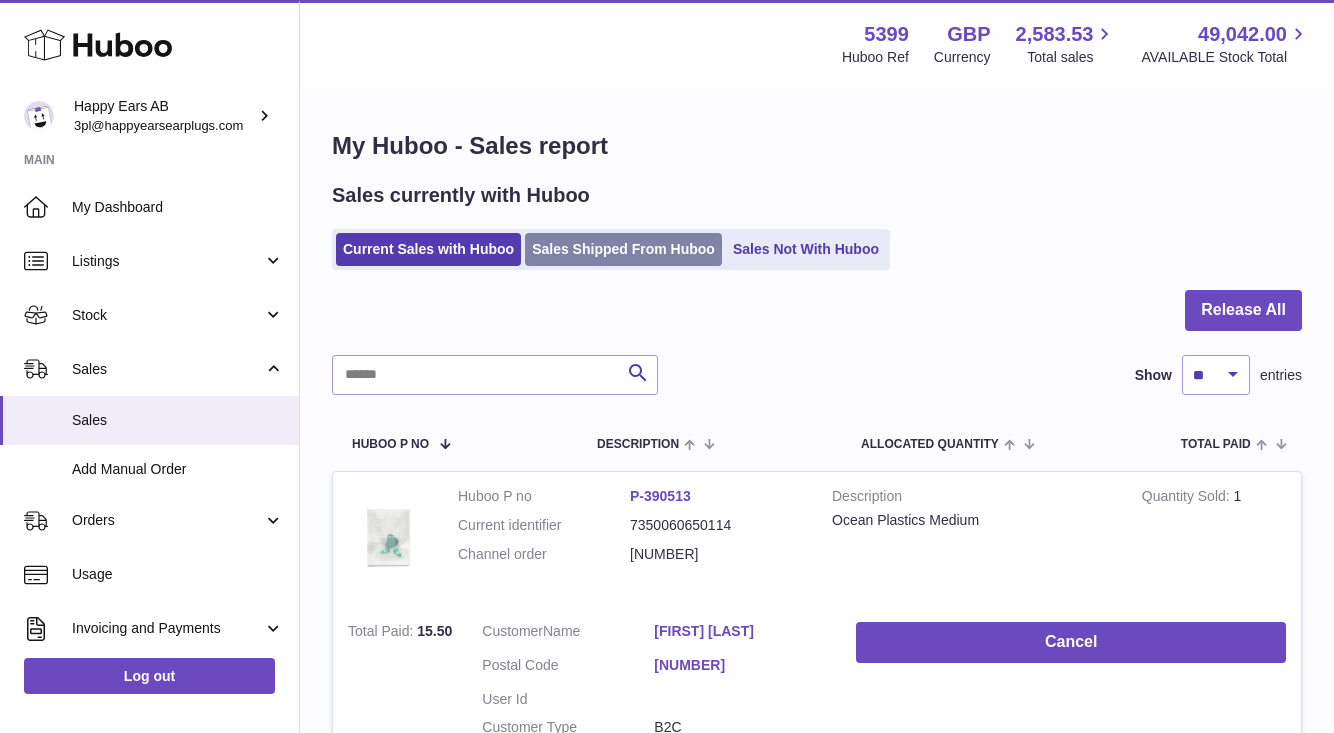 click on "Sales Shipped From Huboo" at bounding box center (623, 249) 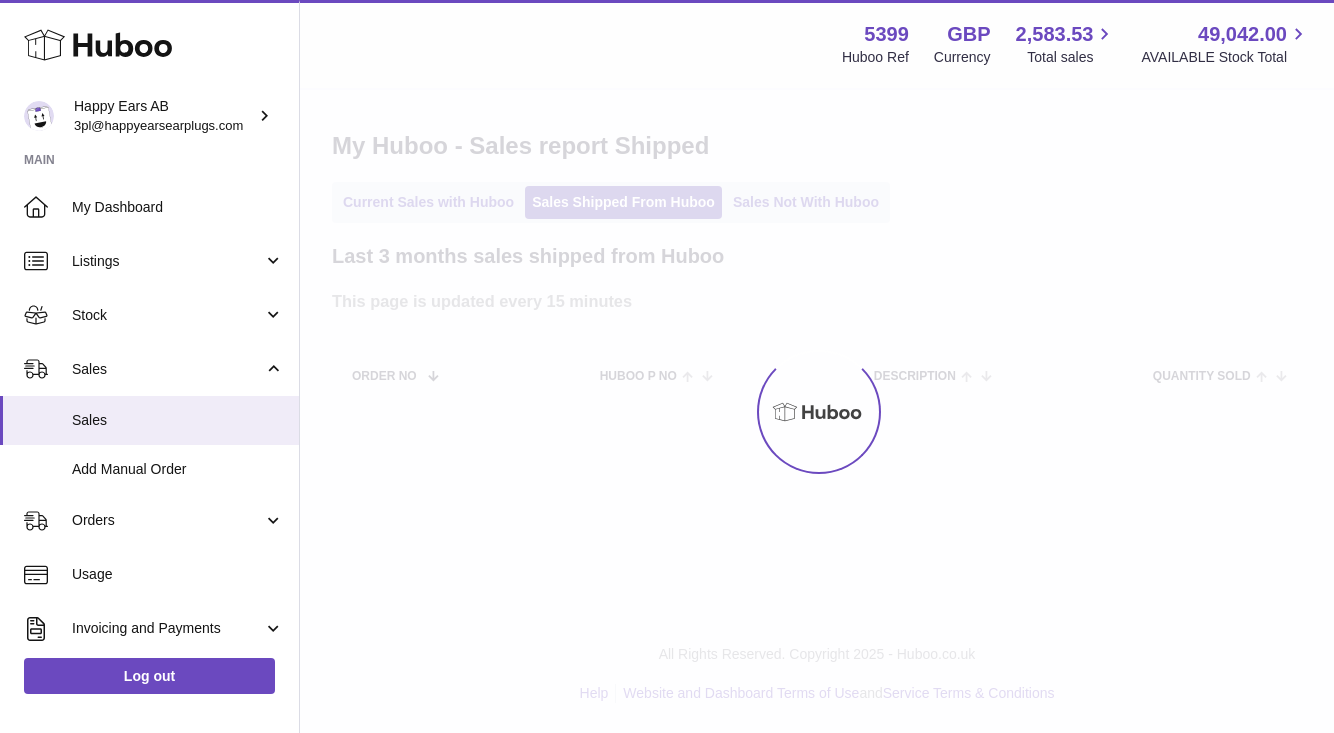 scroll, scrollTop: 0, scrollLeft: 0, axis: both 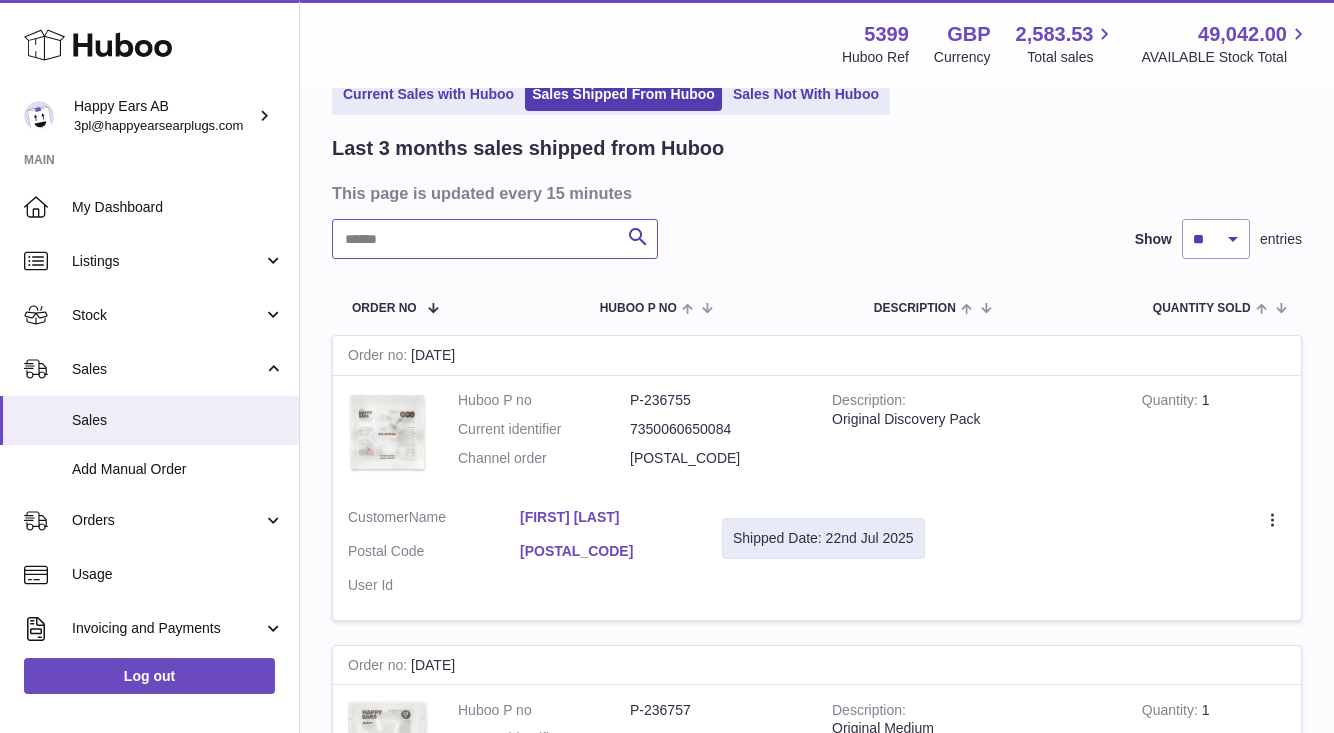 click at bounding box center [495, 239] 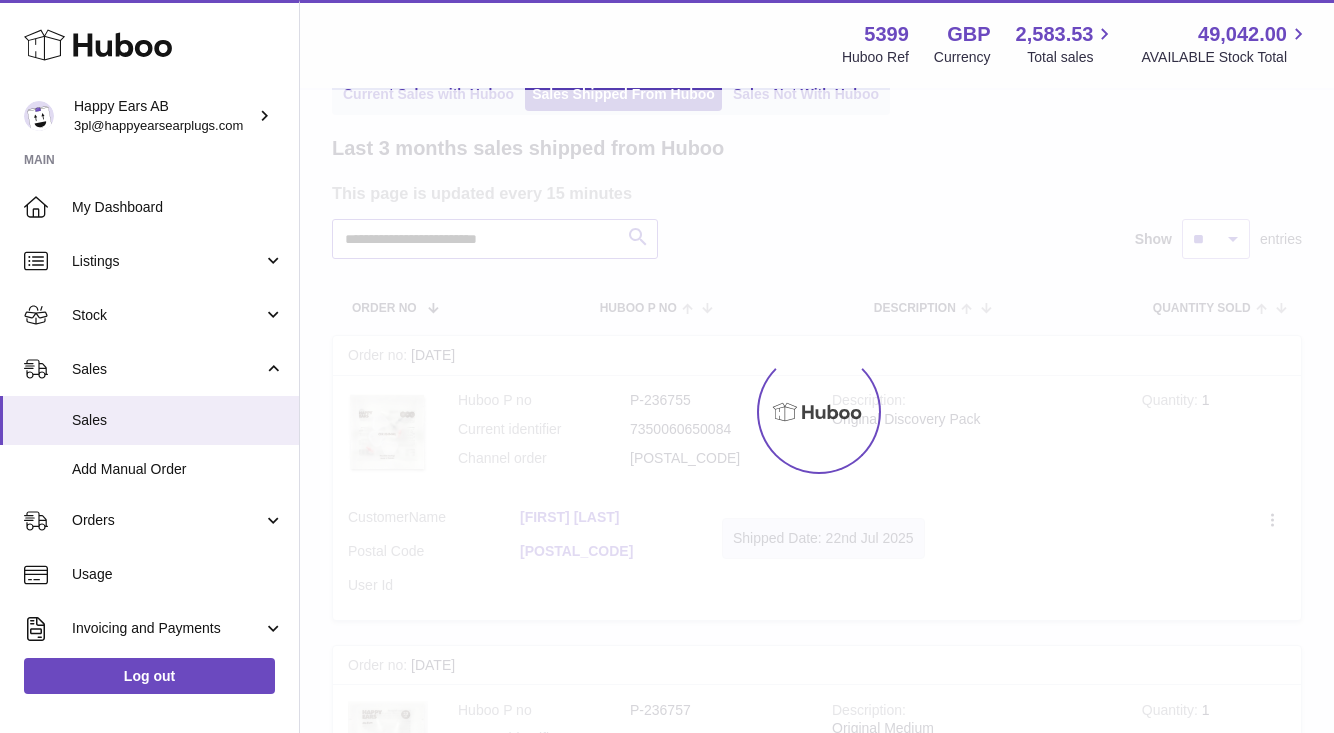 scroll, scrollTop: 0, scrollLeft: 0, axis: both 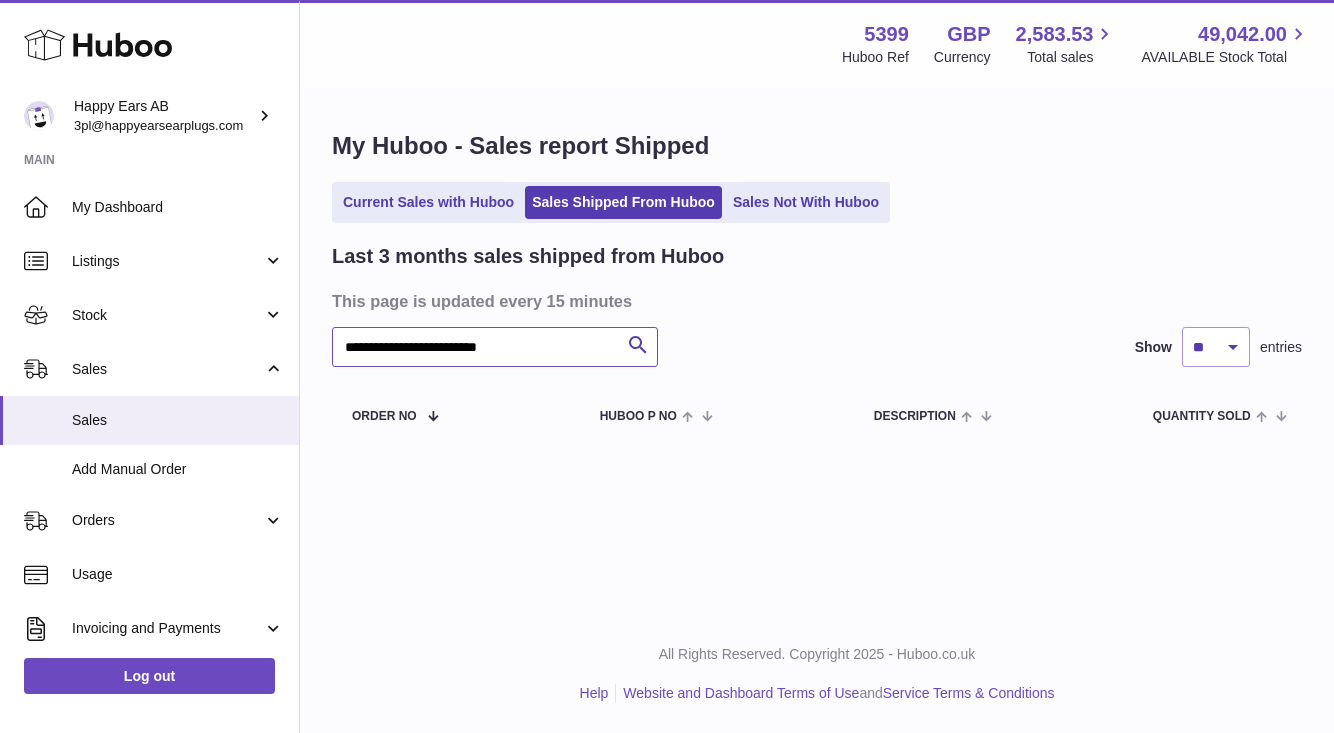 drag, startPoint x: 514, startPoint y: 346, endPoint x: 403, endPoint y: 350, distance: 111.07205 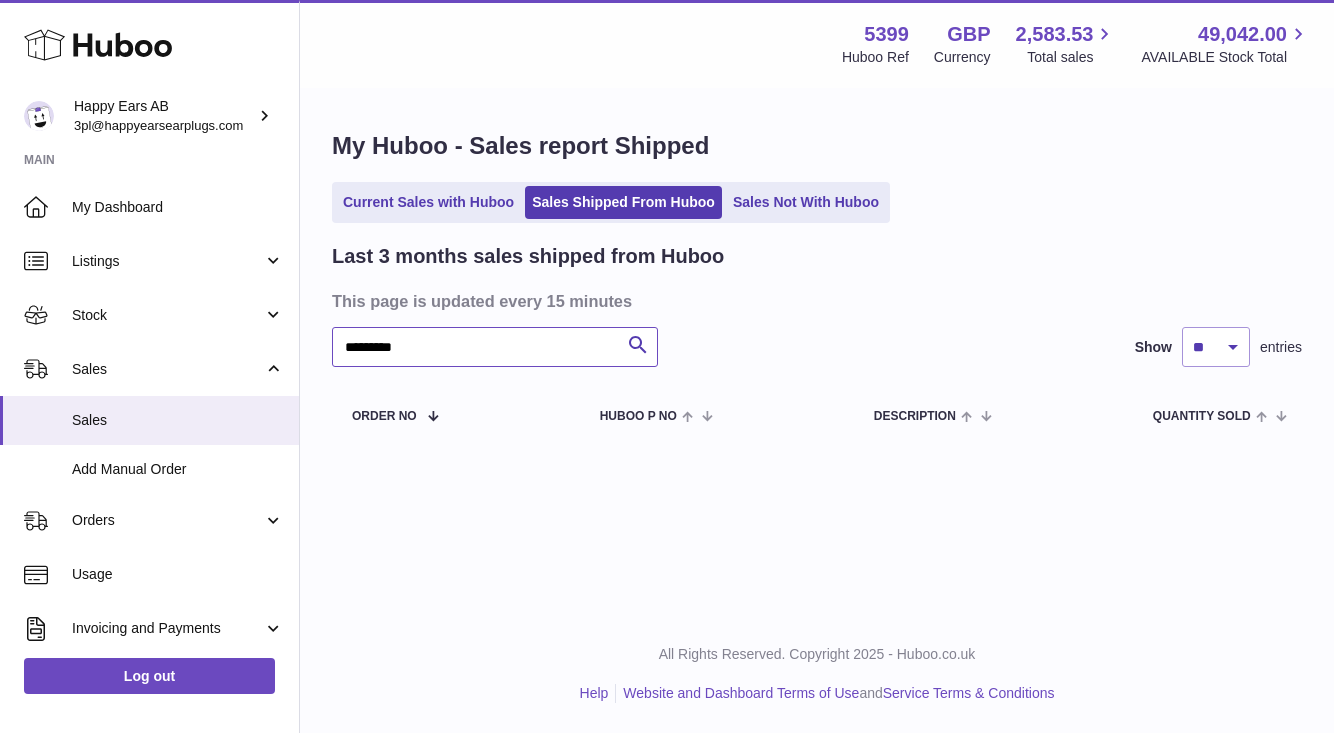 type on "*********" 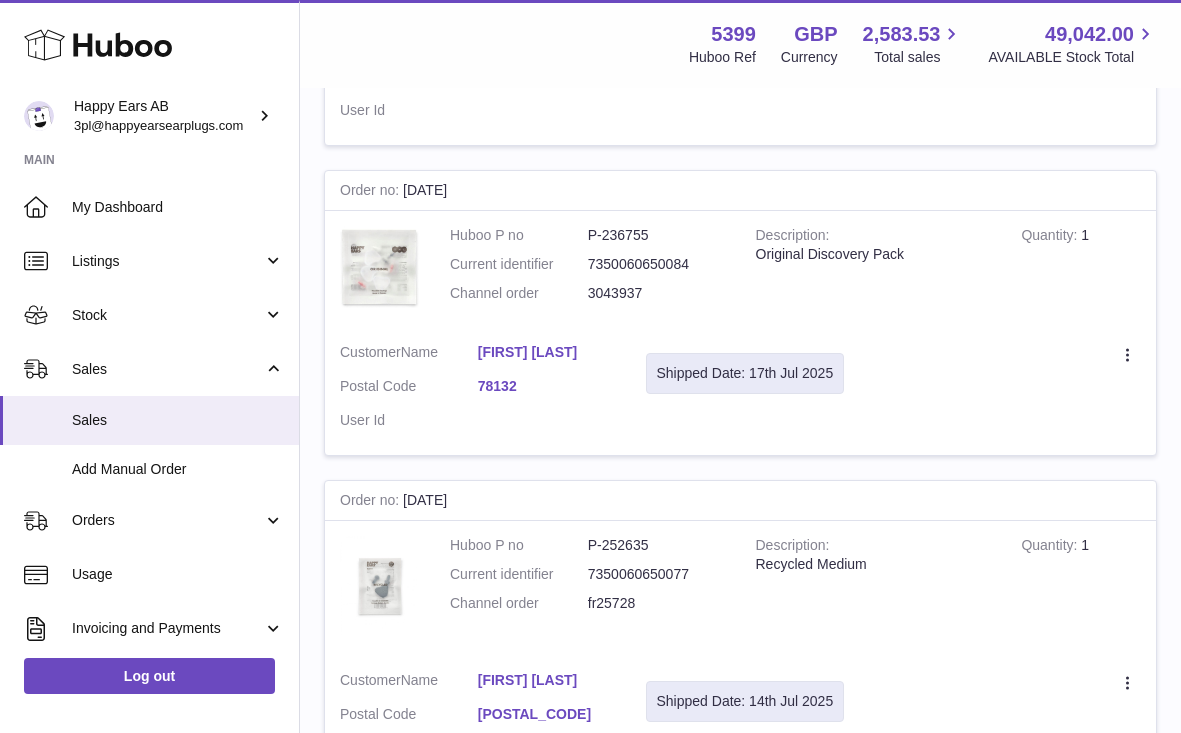 scroll, scrollTop: 584, scrollLeft: 0, axis: vertical 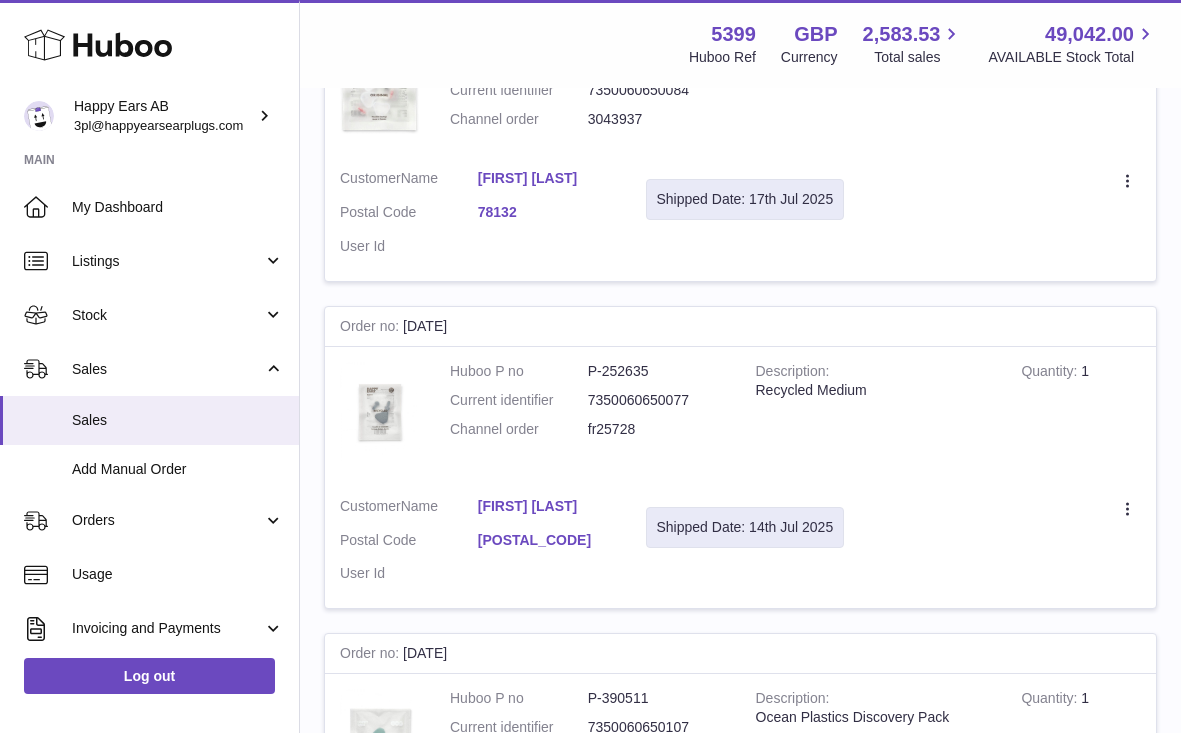 click on "Christine Dellocque" at bounding box center [547, 506] 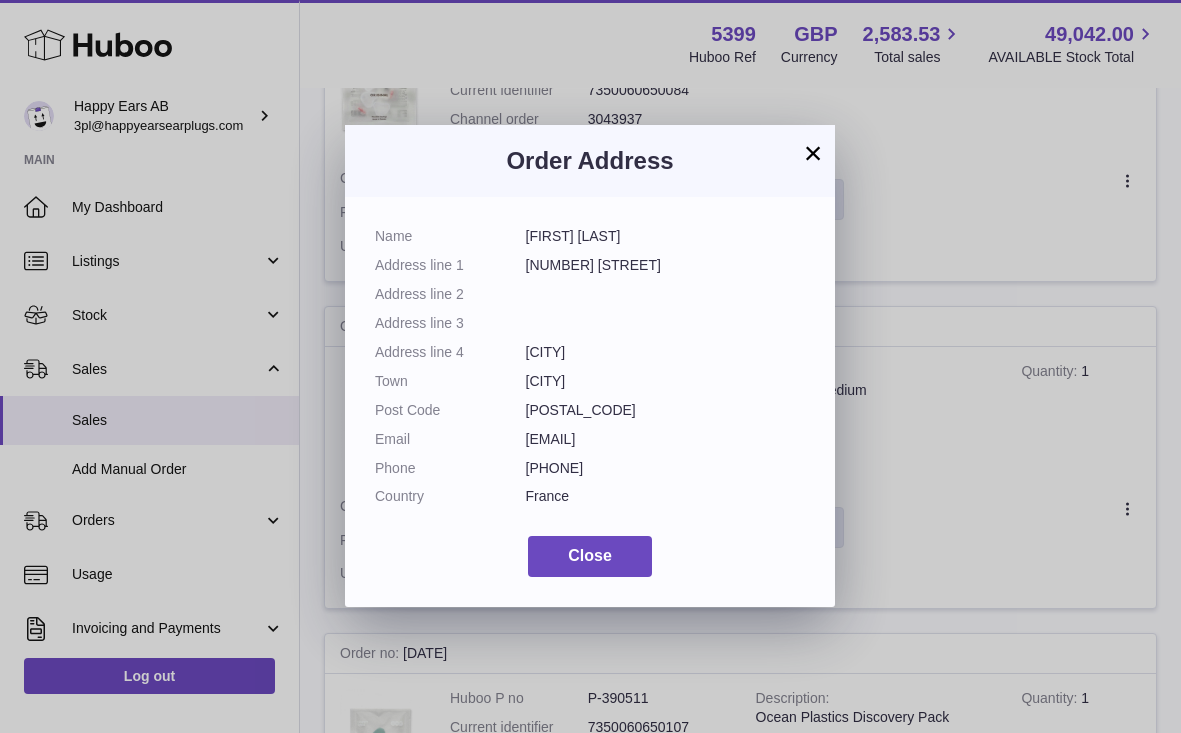 click on "×" at bounding box center (813, 153) 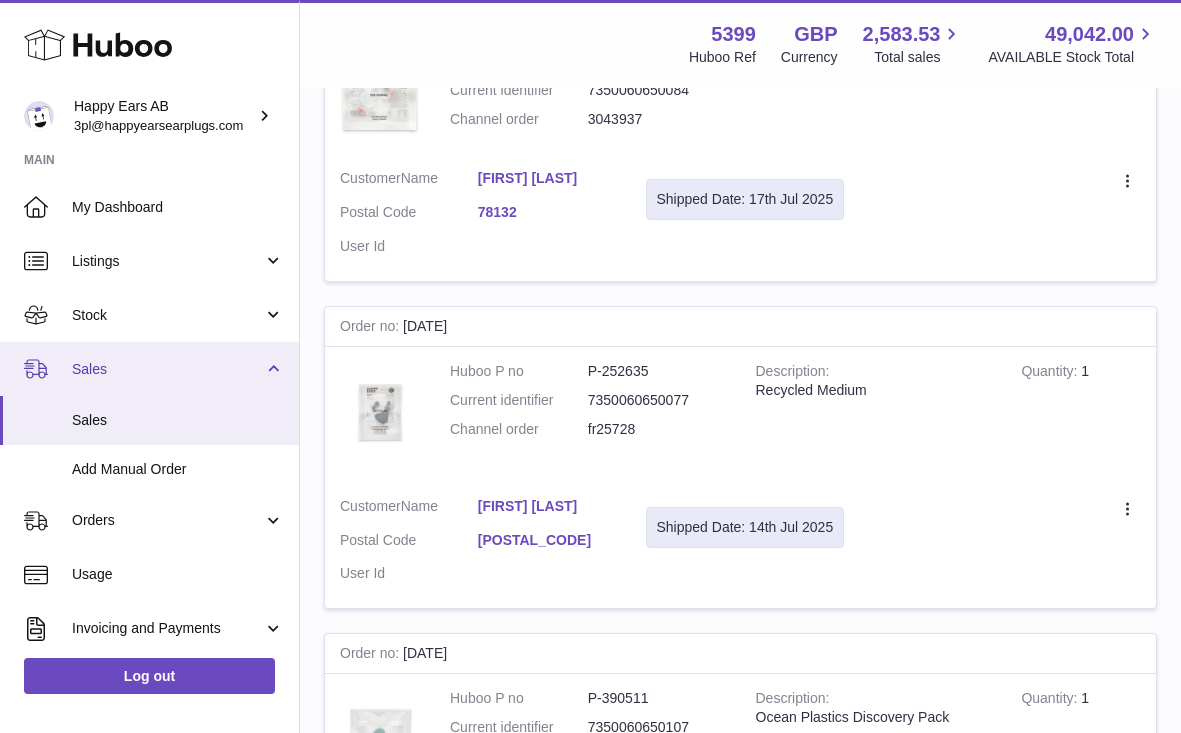 click on "Sales" at bounding box center [167, 369] 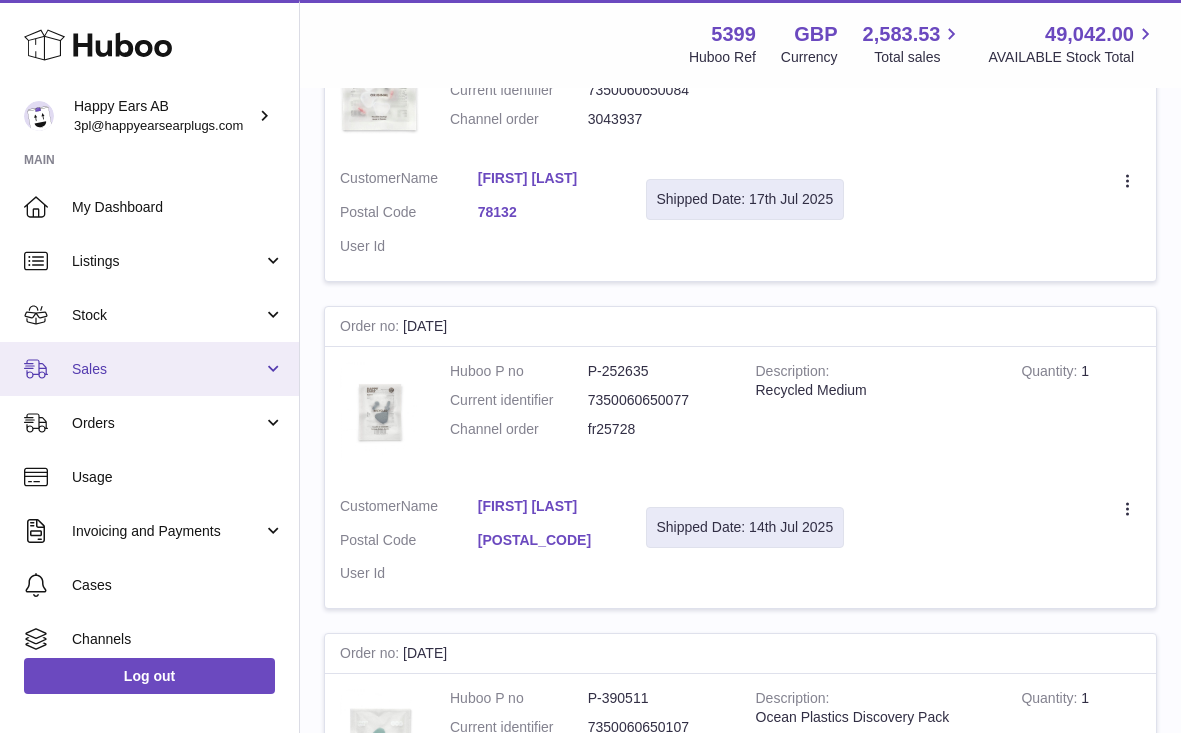 click on "Sales" at bounding box center (167, 369) 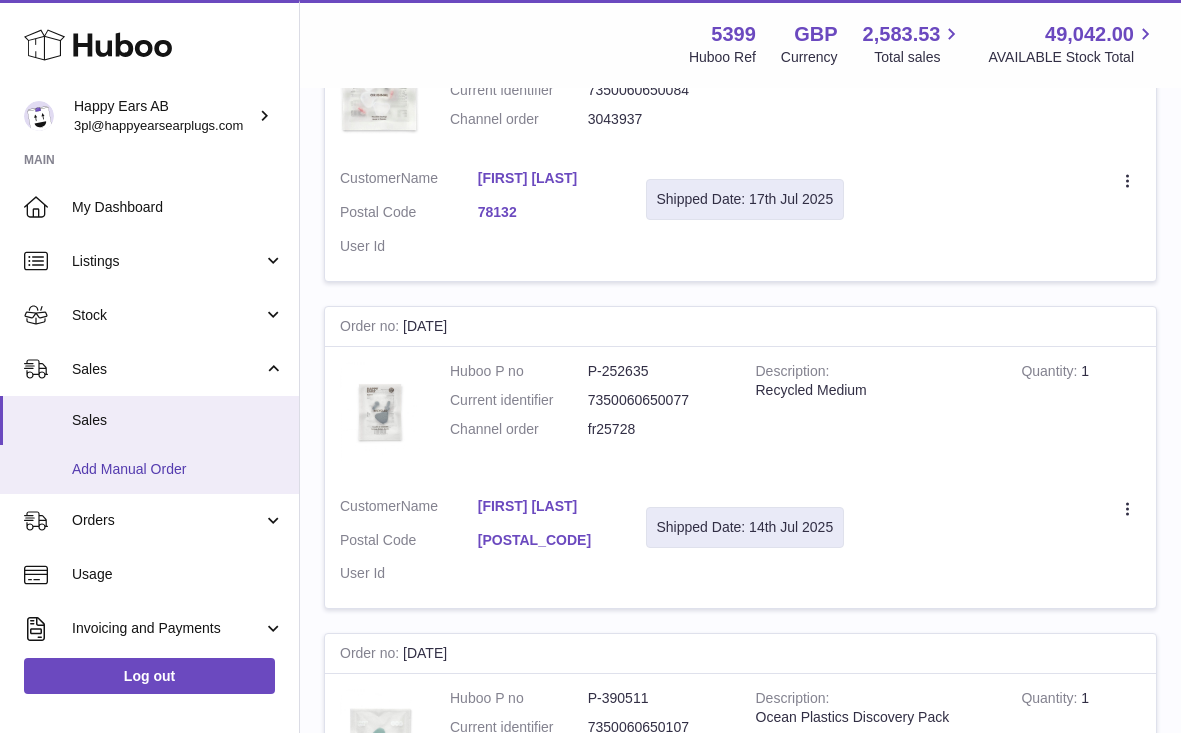 click on "Add Manual Order" at bounding box center [178, 469] 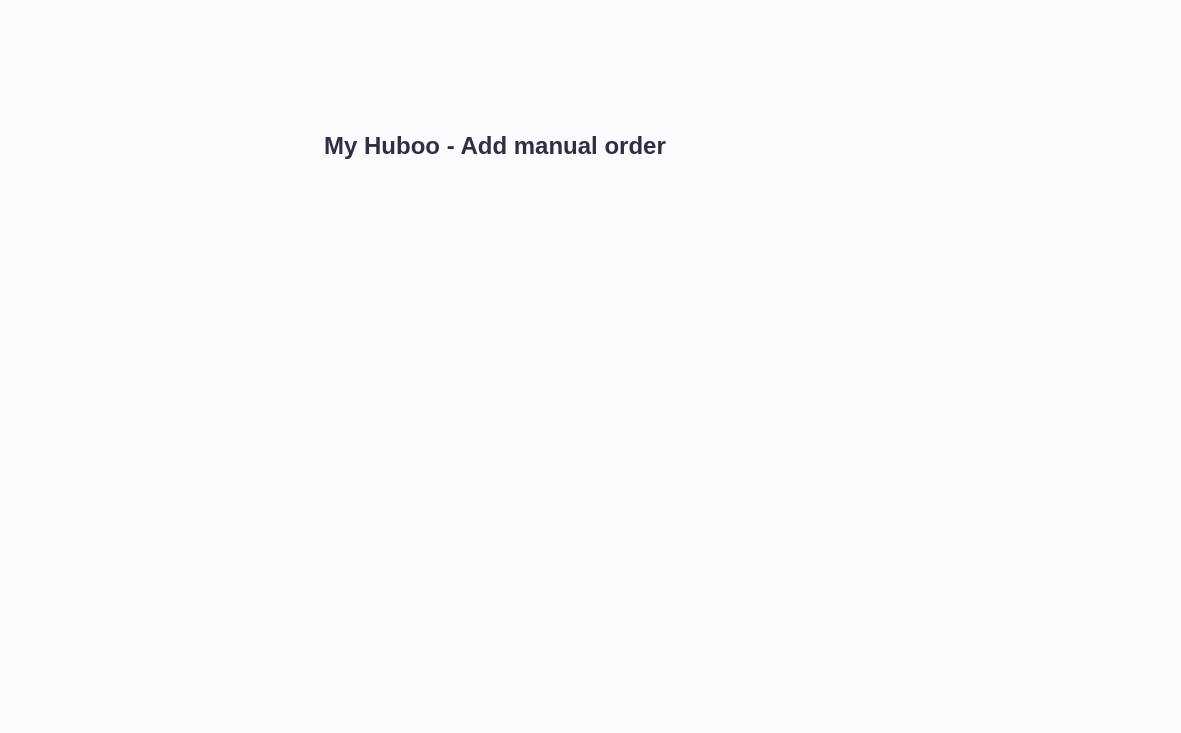 scroll, scrollTop: 0, scrollLeft: 0, axis: both 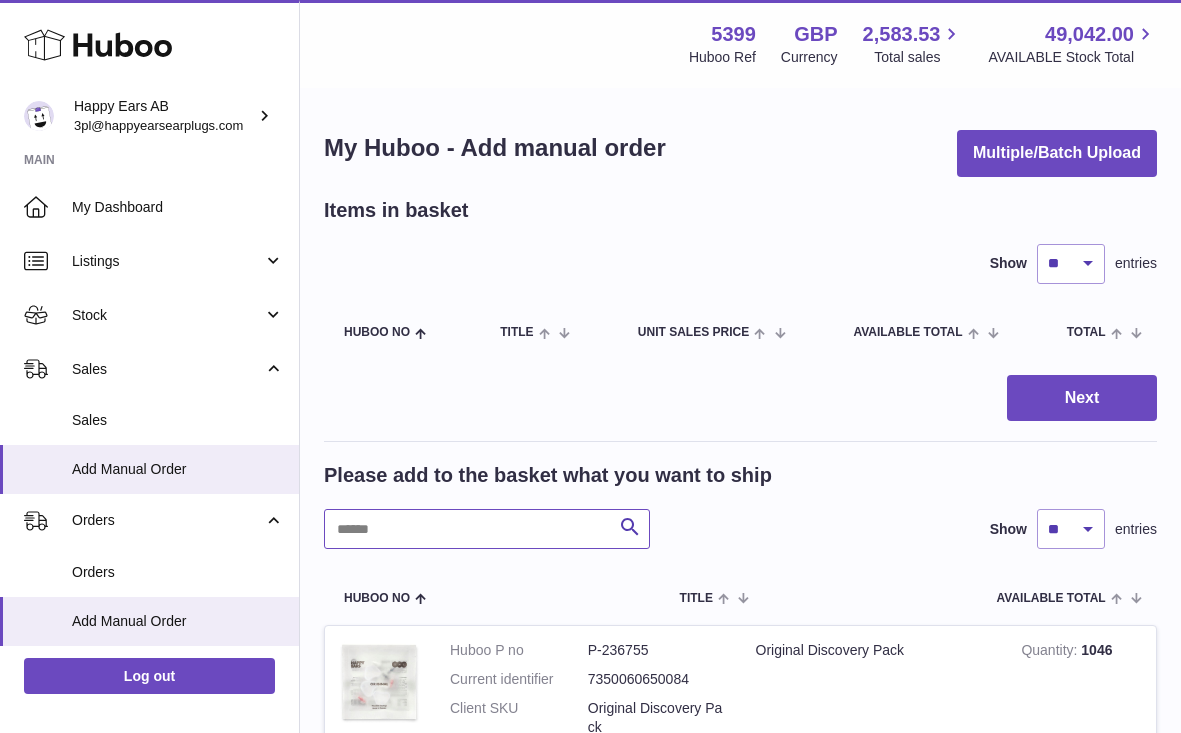 click at bounding box center [487, 529] 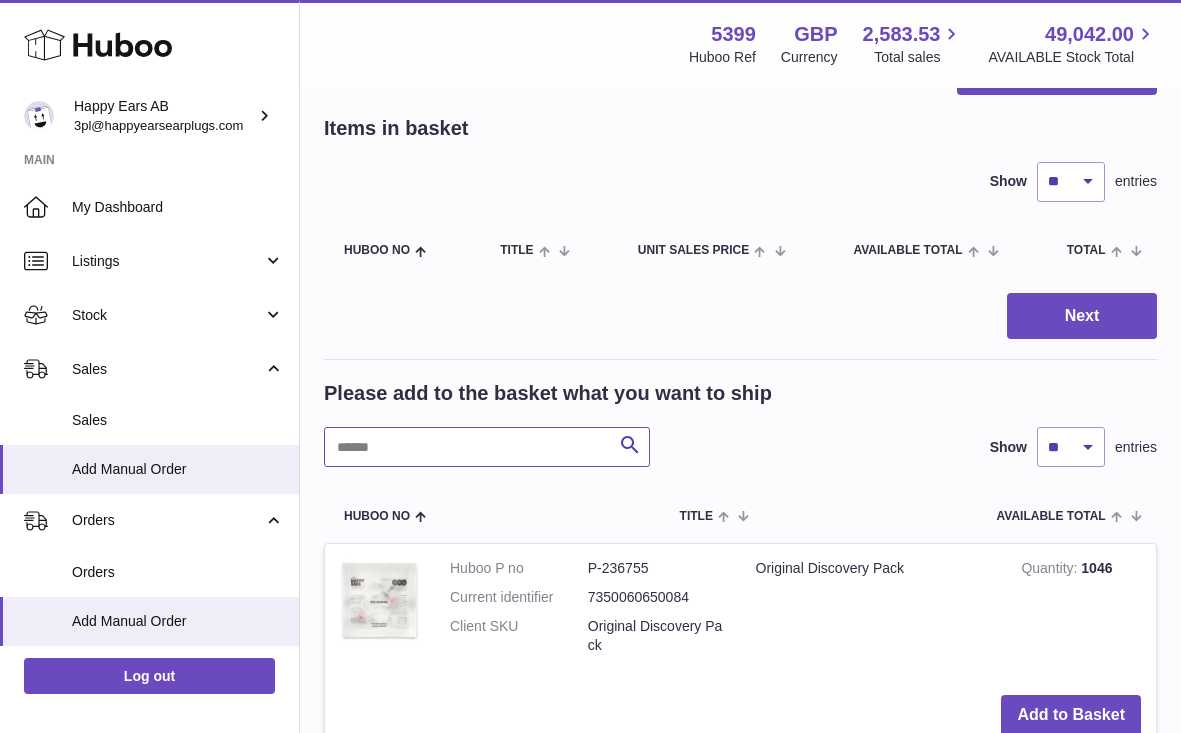 scroll, scrollTop: 89, scrollLeft: 0, axis: vertical 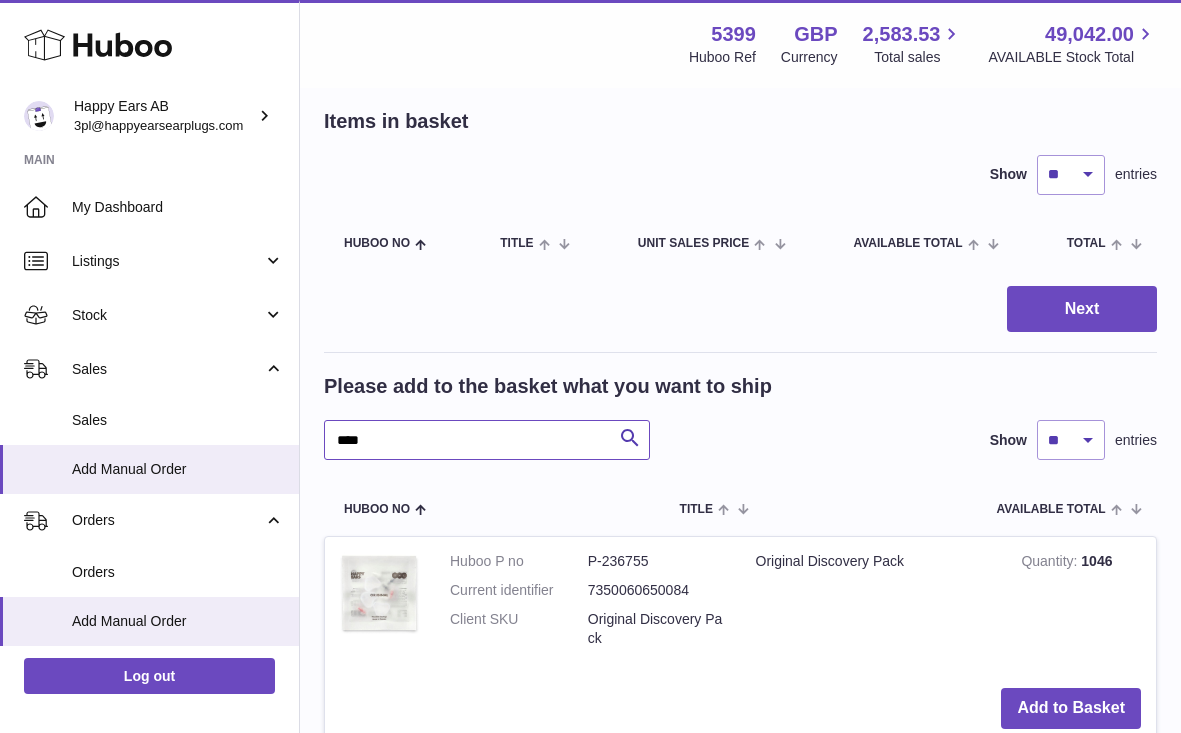 type on "****" 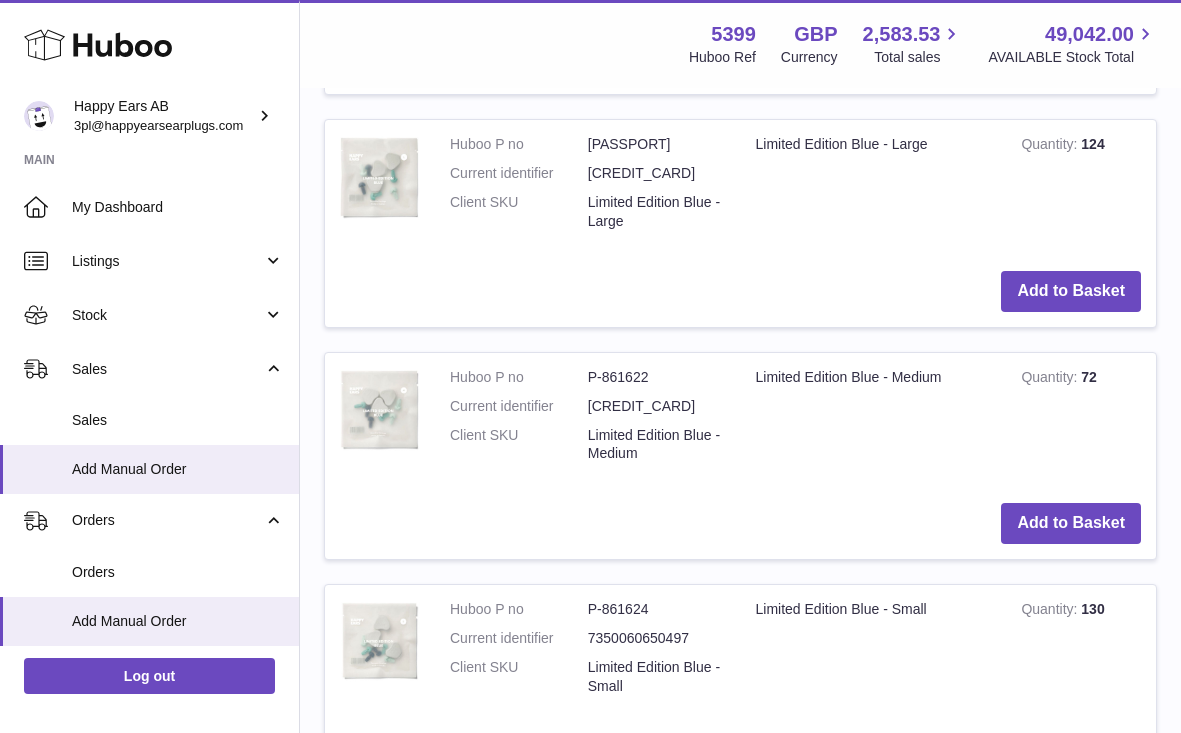 scroll, scrollTop: 792, scrollLeft: 0, axis: vertical 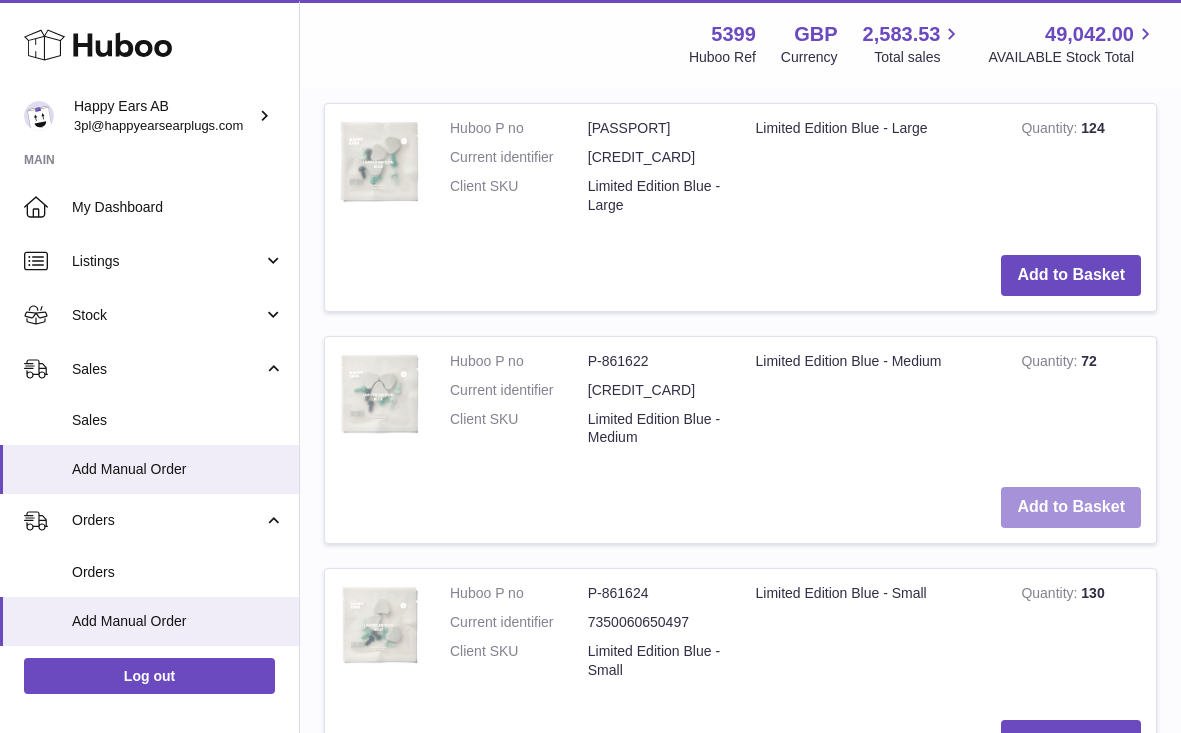 click on "Add to Basket" at bounding box center [1071, 507] 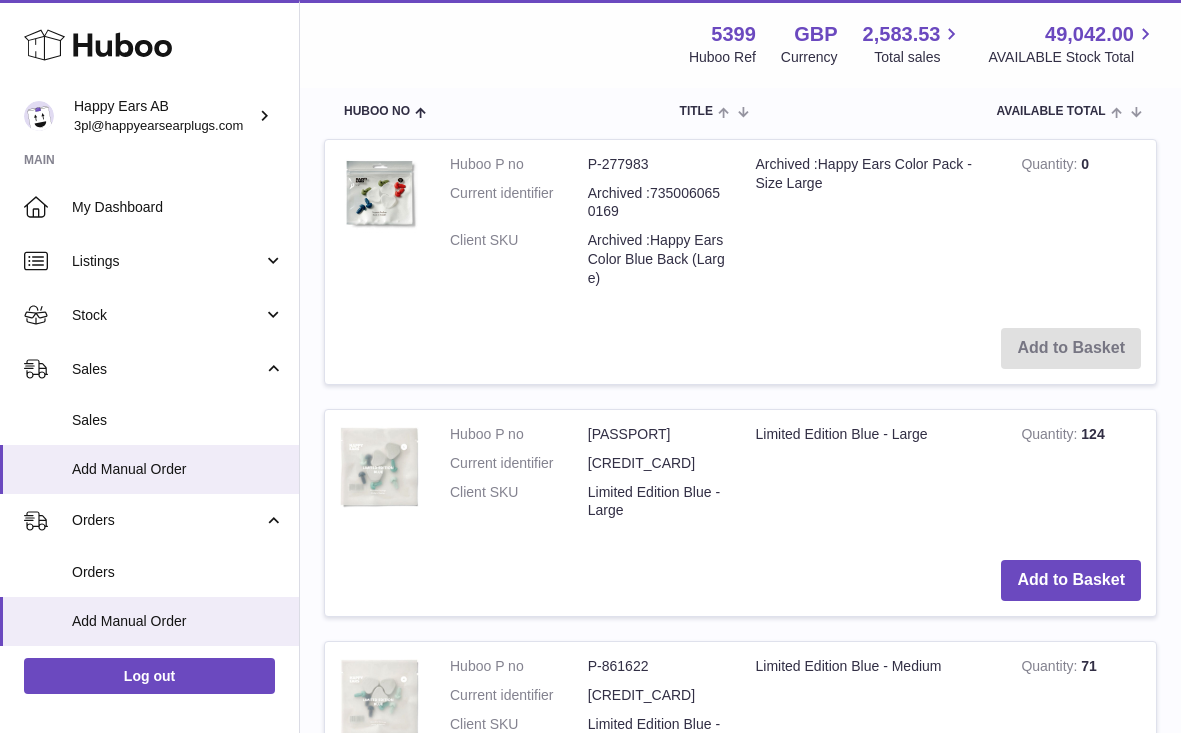scroll, scrollTop: 0, scrollLeft: 0, axis: both 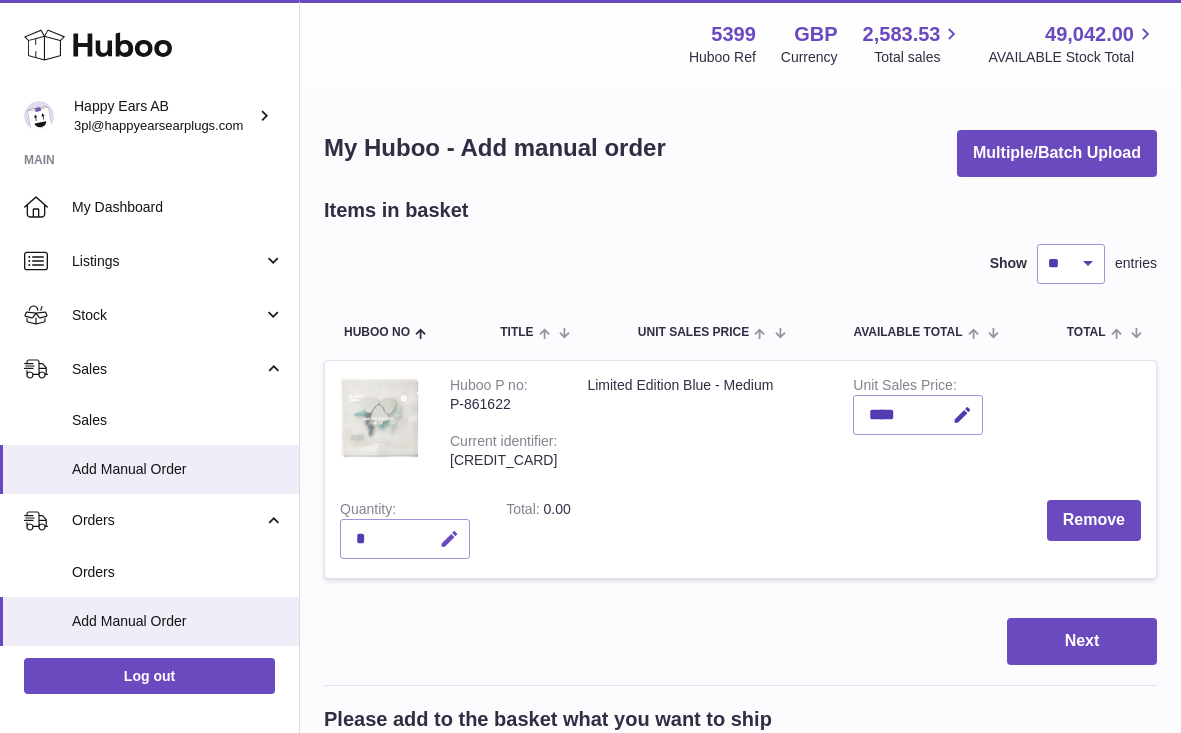 click at bounding box center (449, 539) 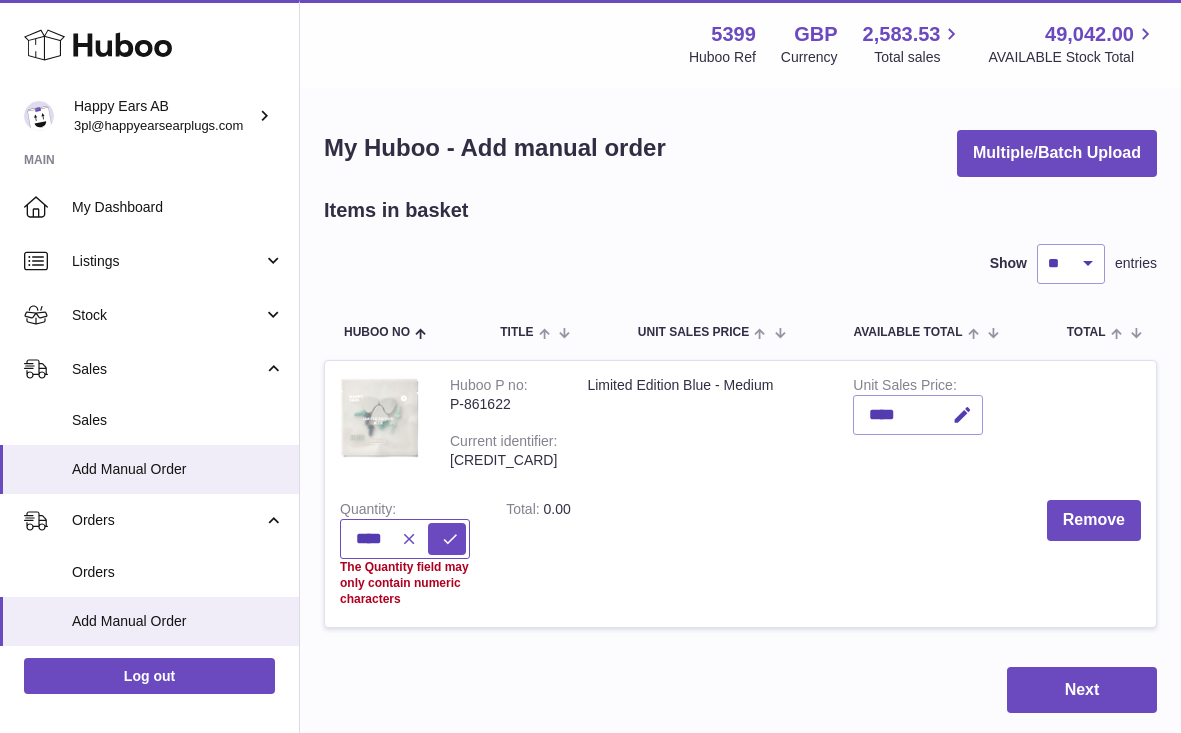 click at bounding box center (447, 539) 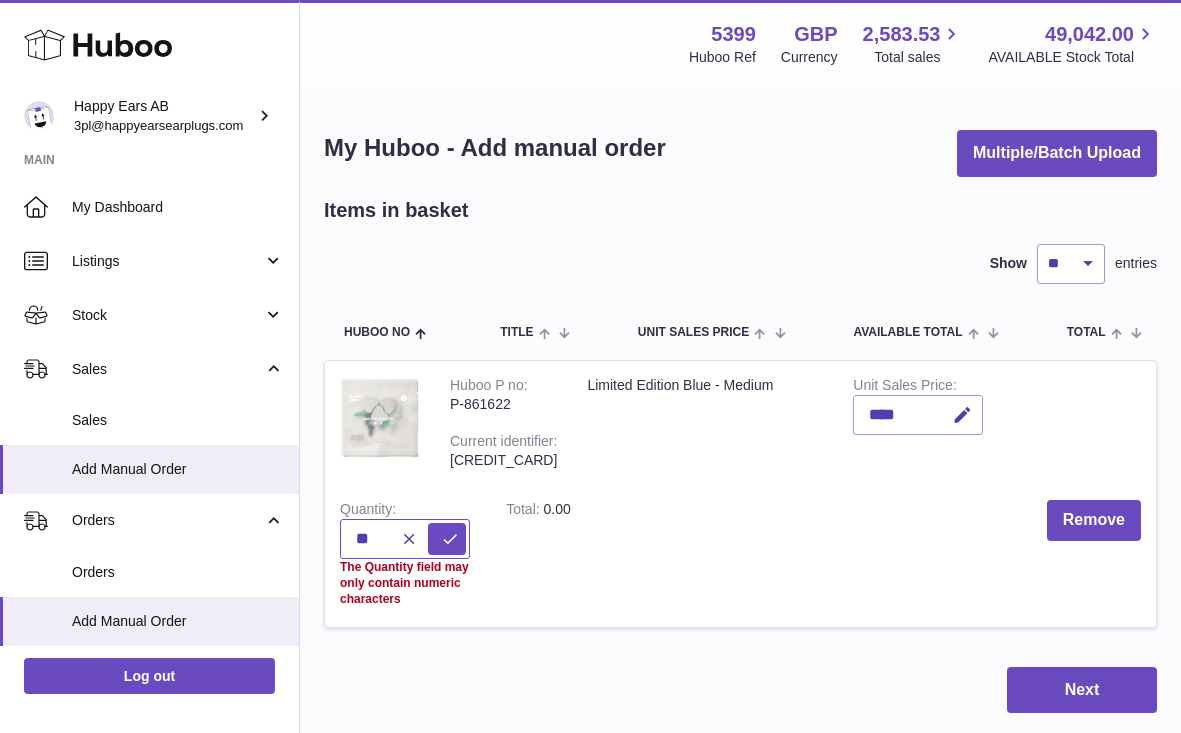 type on "*" 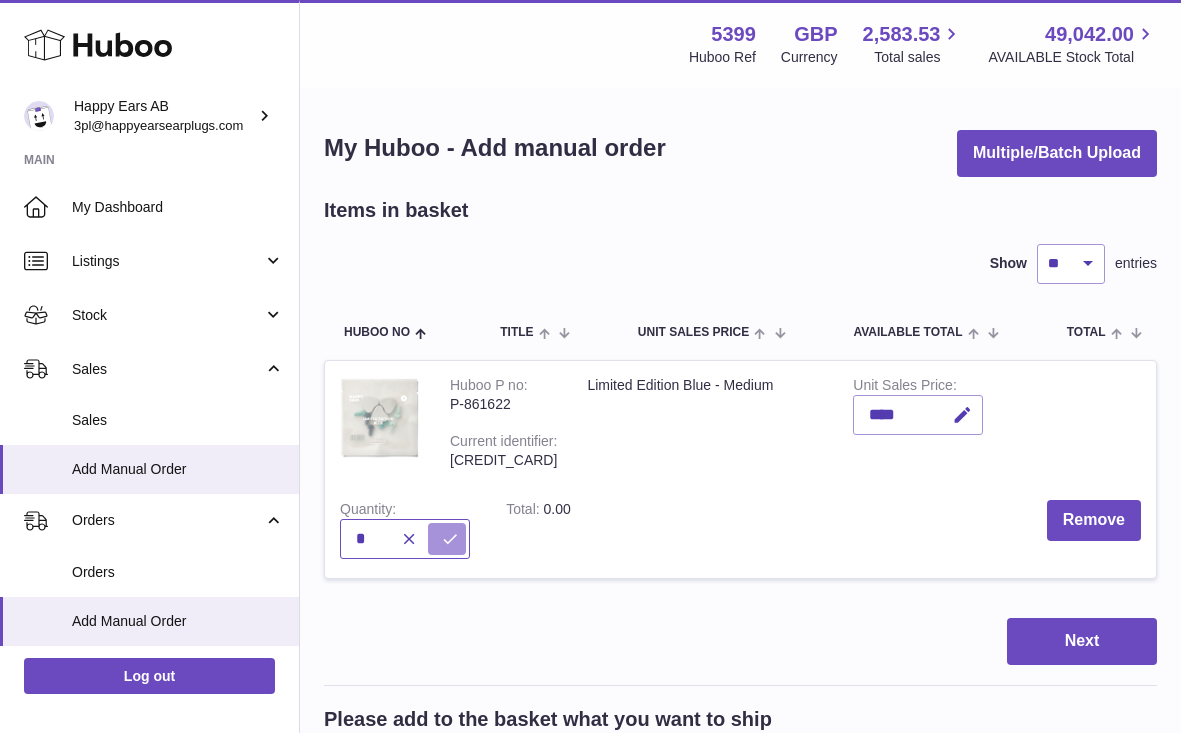 type on "*" 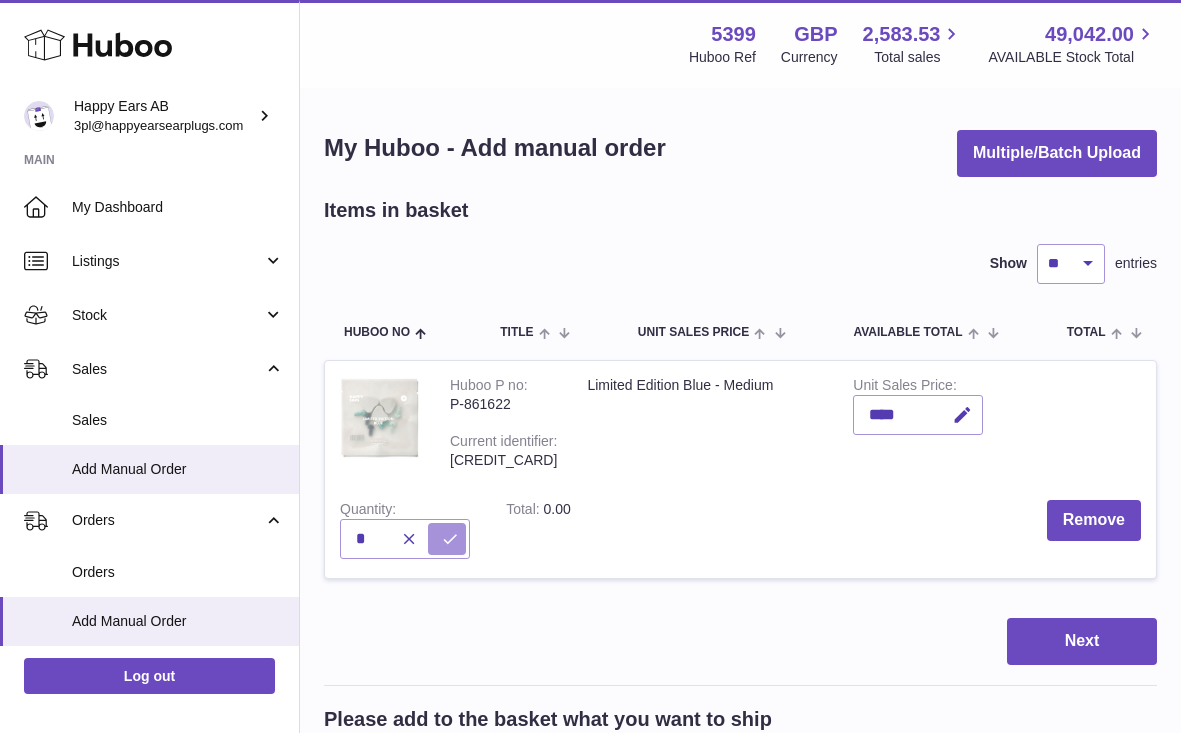 click at bounding box center (450, 539) 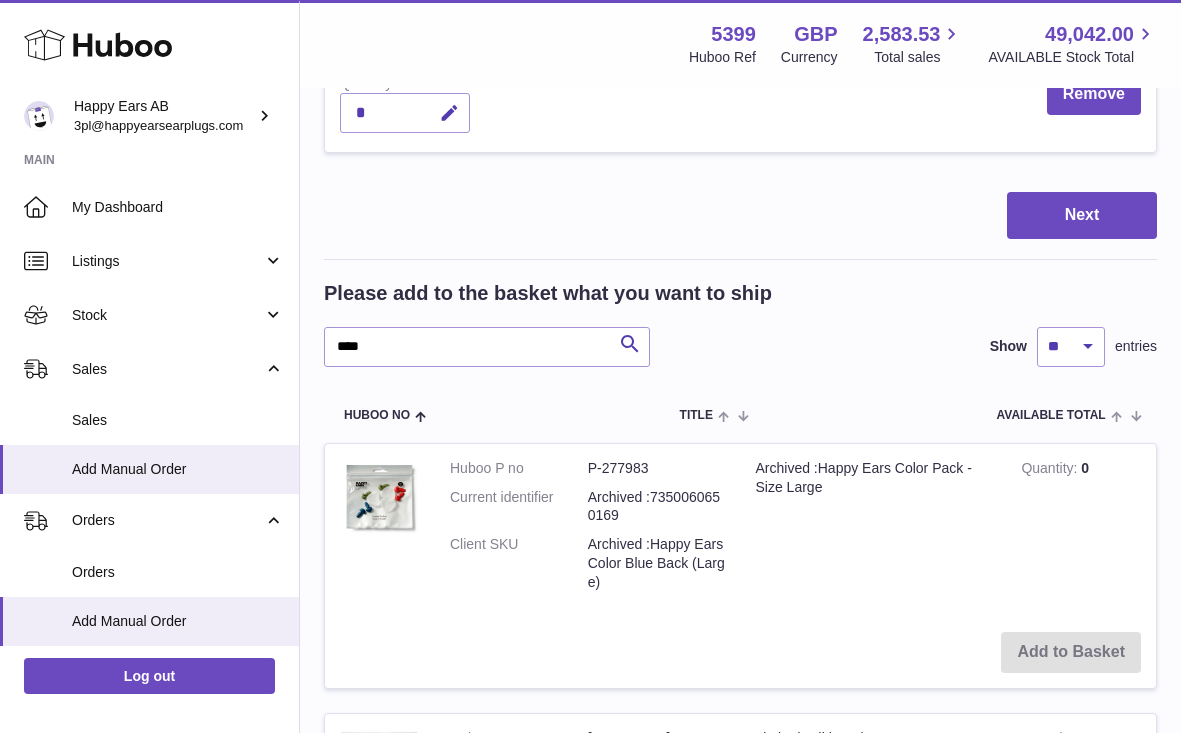 scroll, scrollTop: 435, scrollLeft: 0, axis: vertical 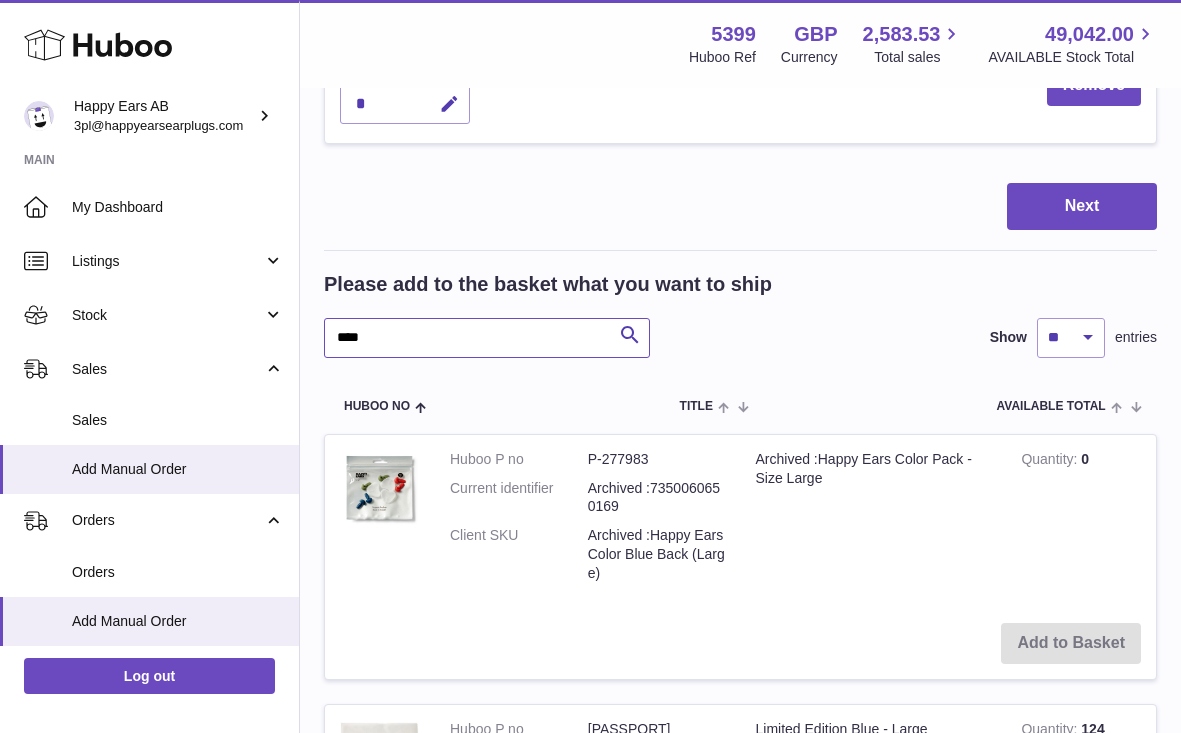 click on "****" at bounding box center (487, 338) 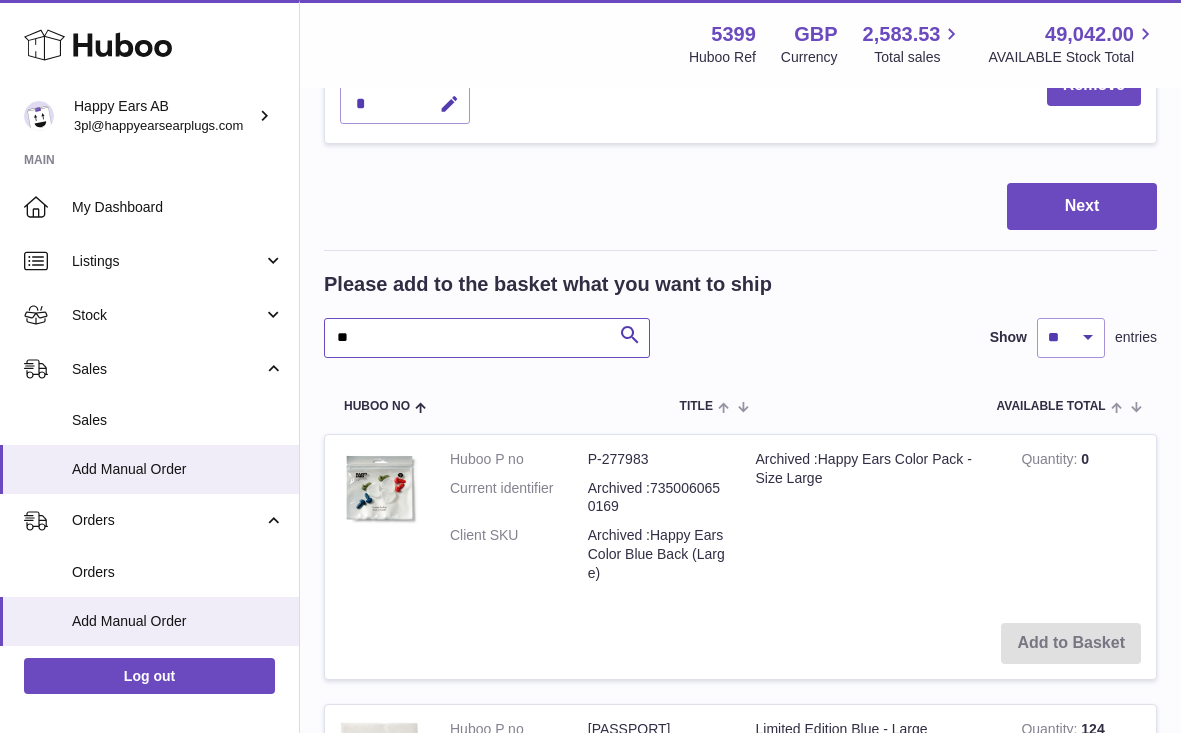 type on "*" 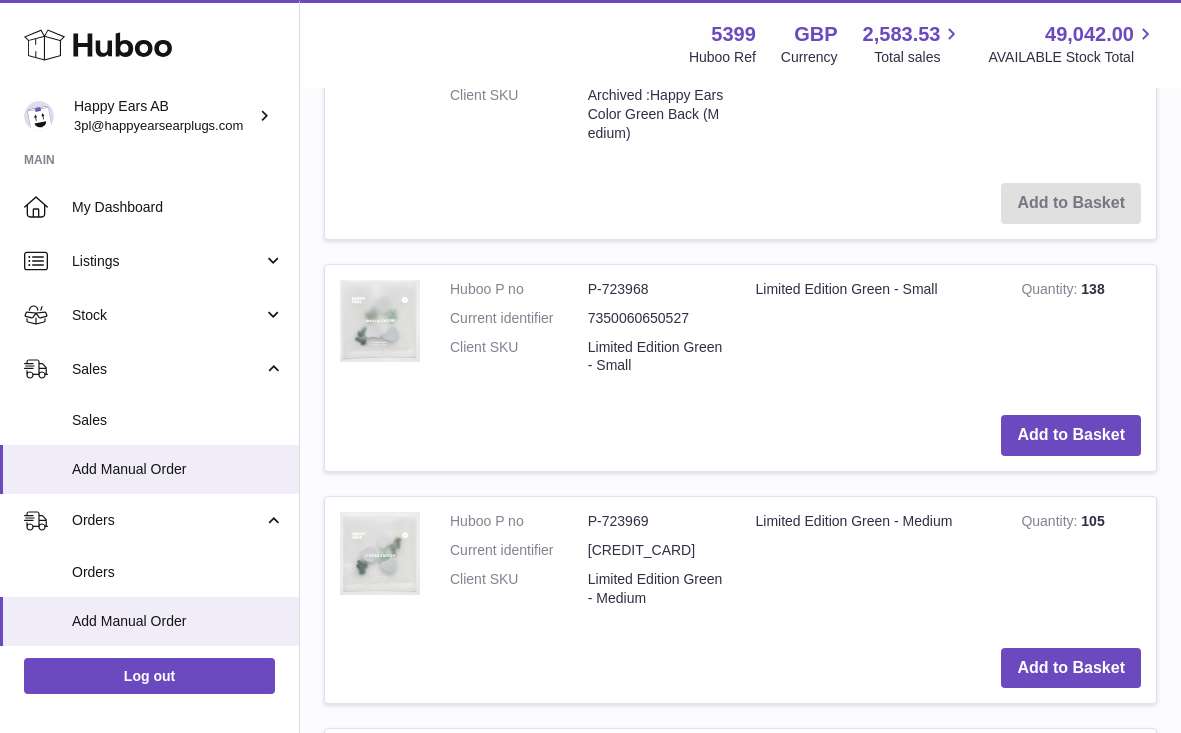 scroll, scrollTop: 887, scrollLeft: 0, axis: vertical 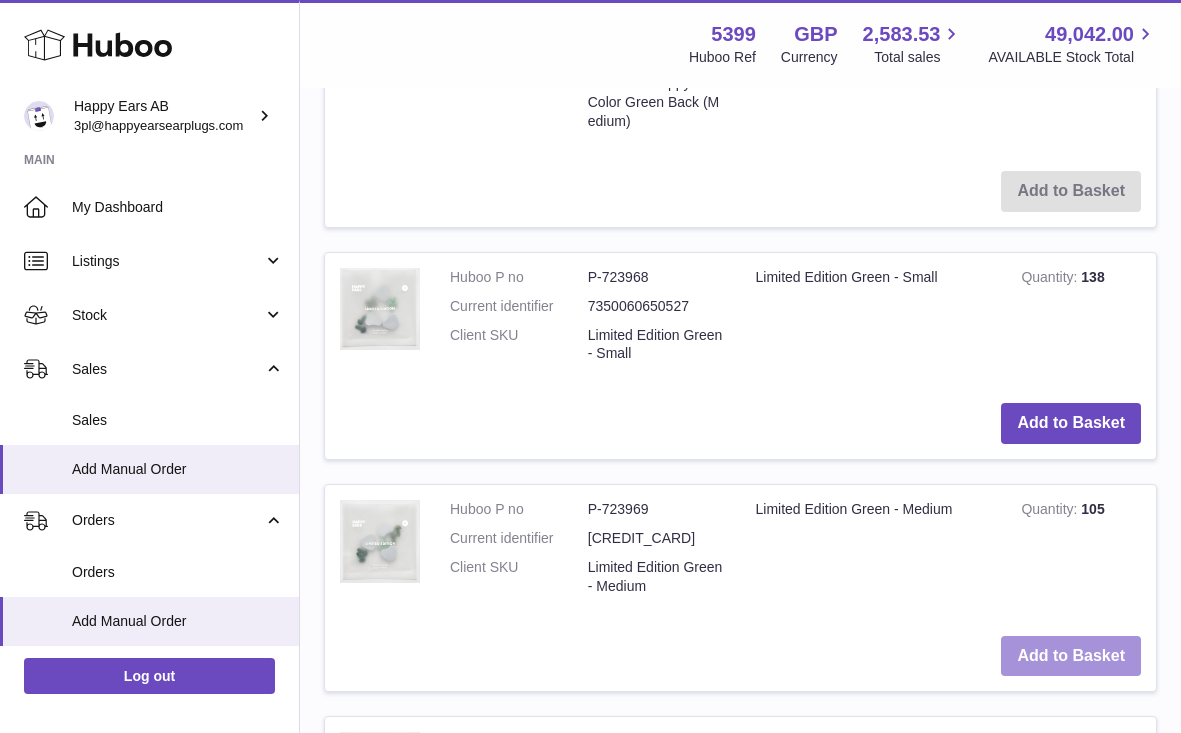click on "Add to Basket" at bounding box center (1071, 656) 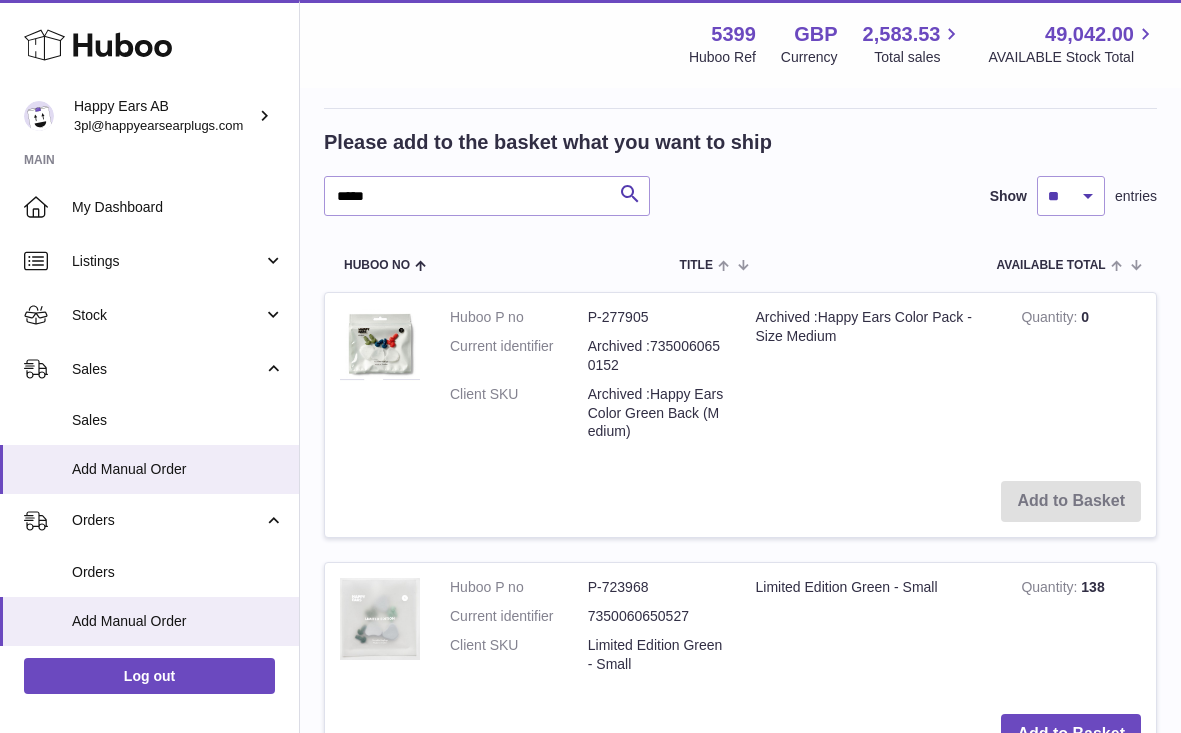 scroll, scrollTop: 685, scrollLeft: 0, axis: vertical 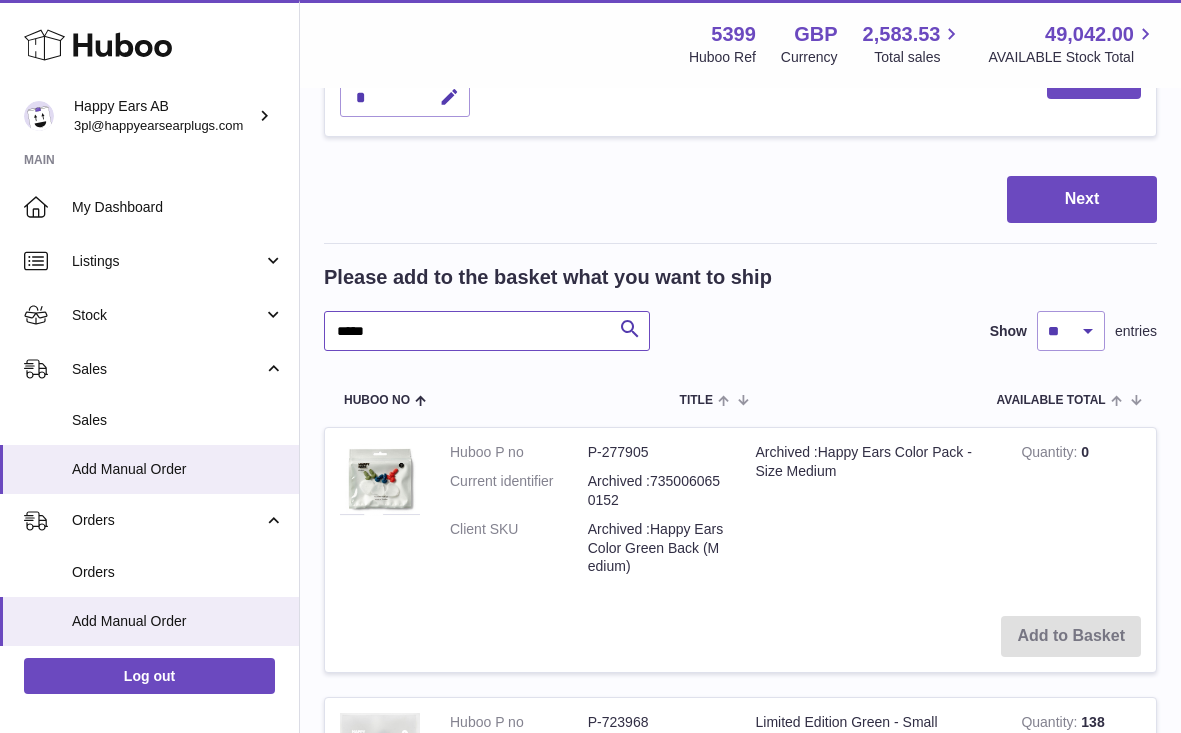 click on "*****" at bounding box center (487, 331) 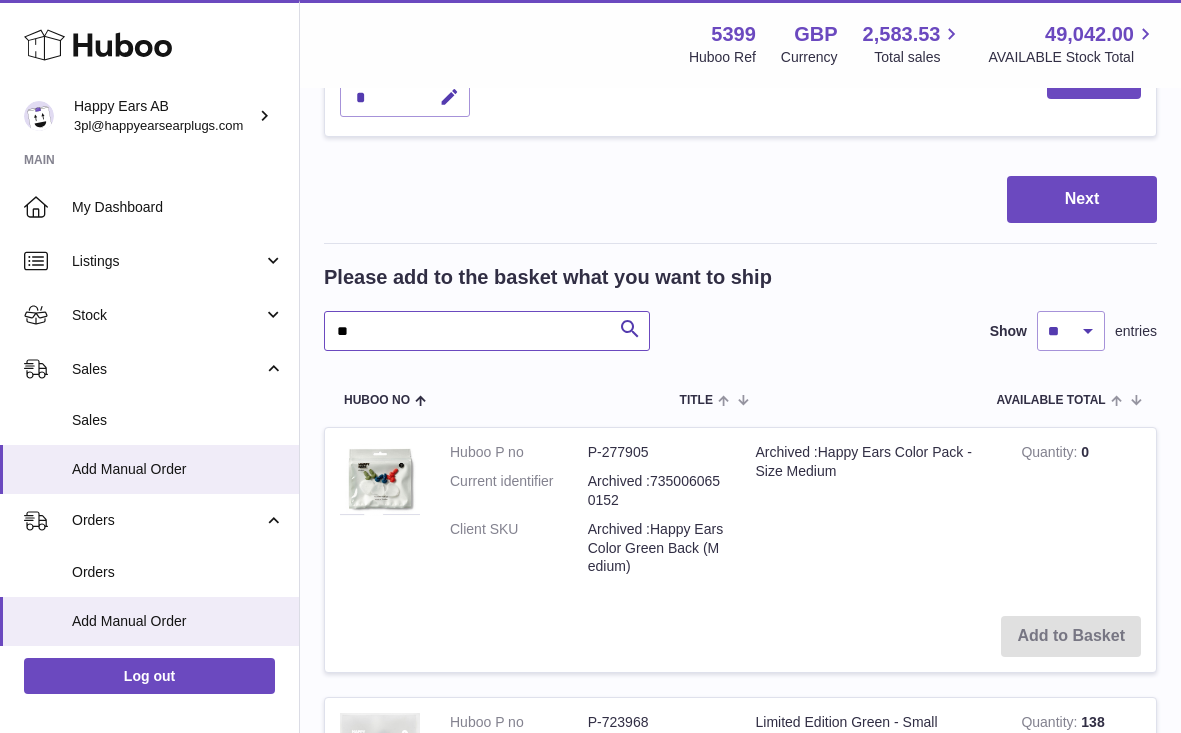 type on "*" 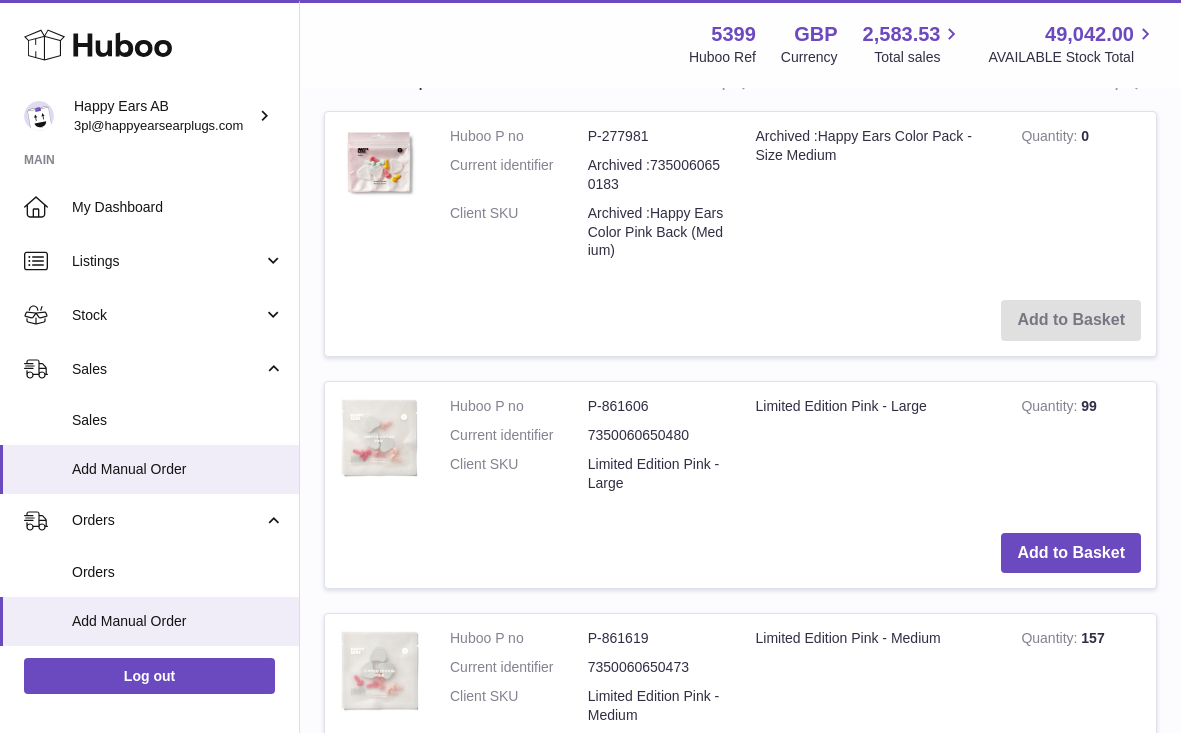 scroll, scrollTop: 1086, scrollLeft: 0, axis: vertical 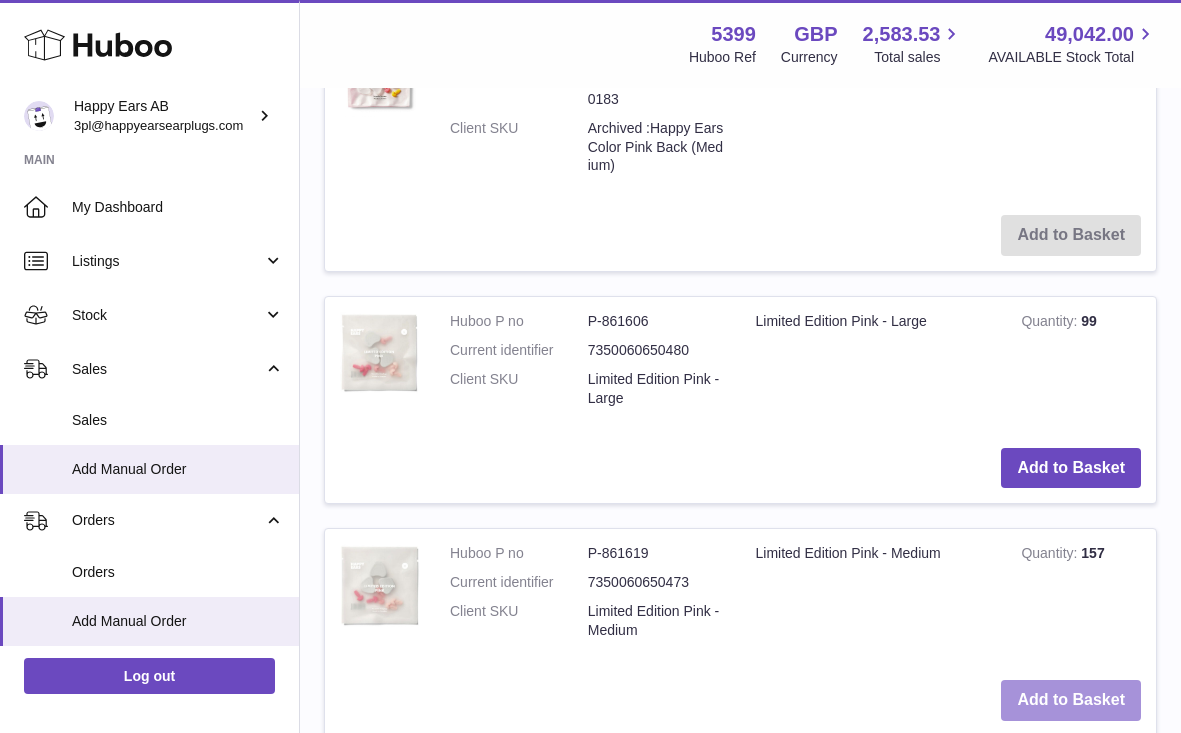 click on "Add to Basket" at bounding box center [1071, 700] 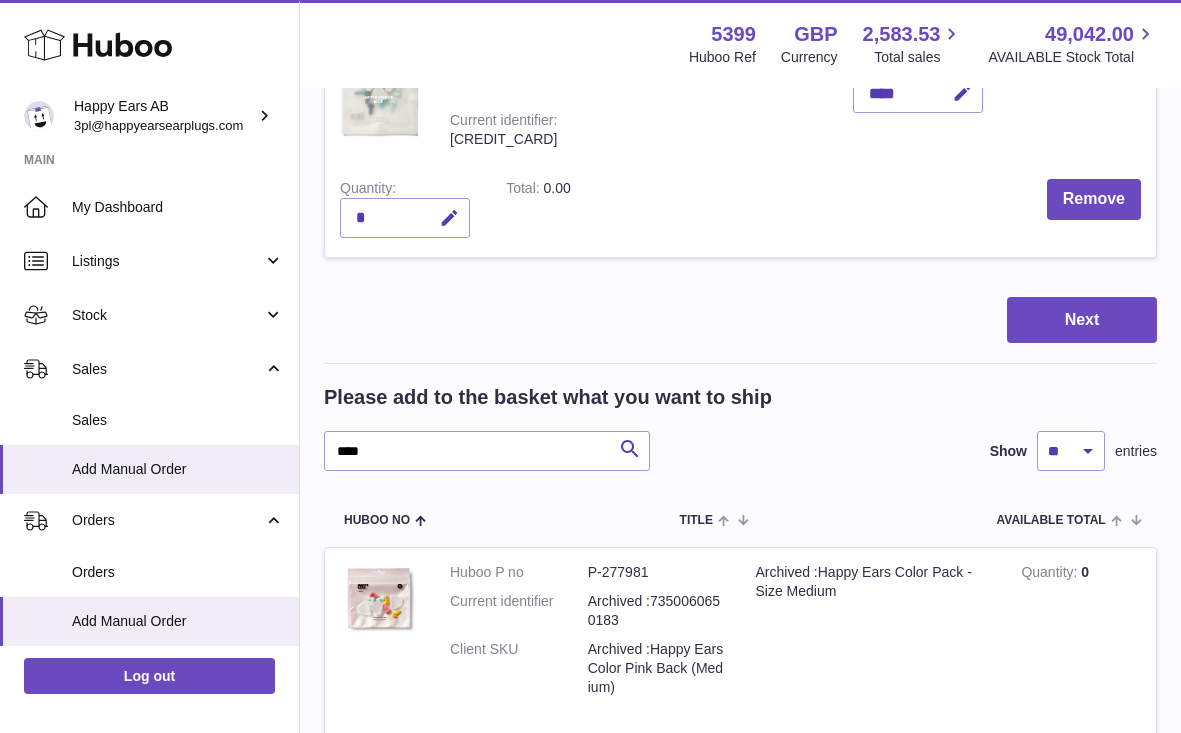 scroll, scrollTop: 792, scrollLeft: 0, axis: vertical 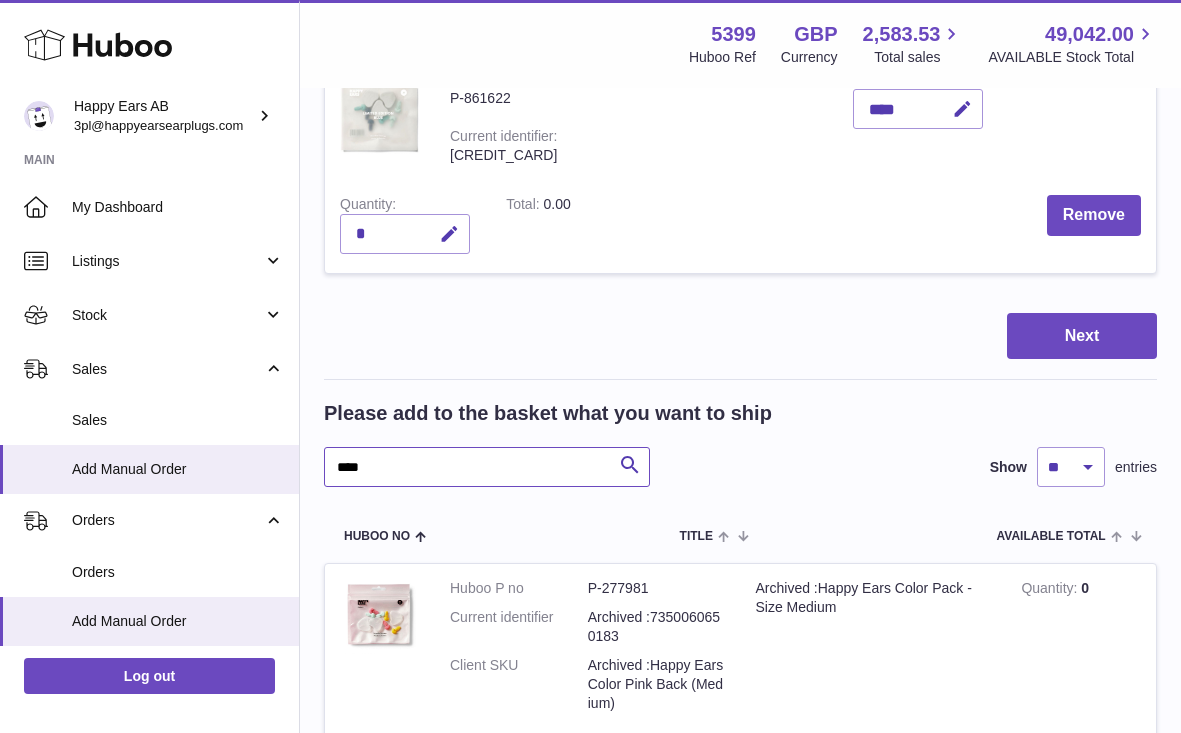 click on "****" at bounding box center (487, 467) 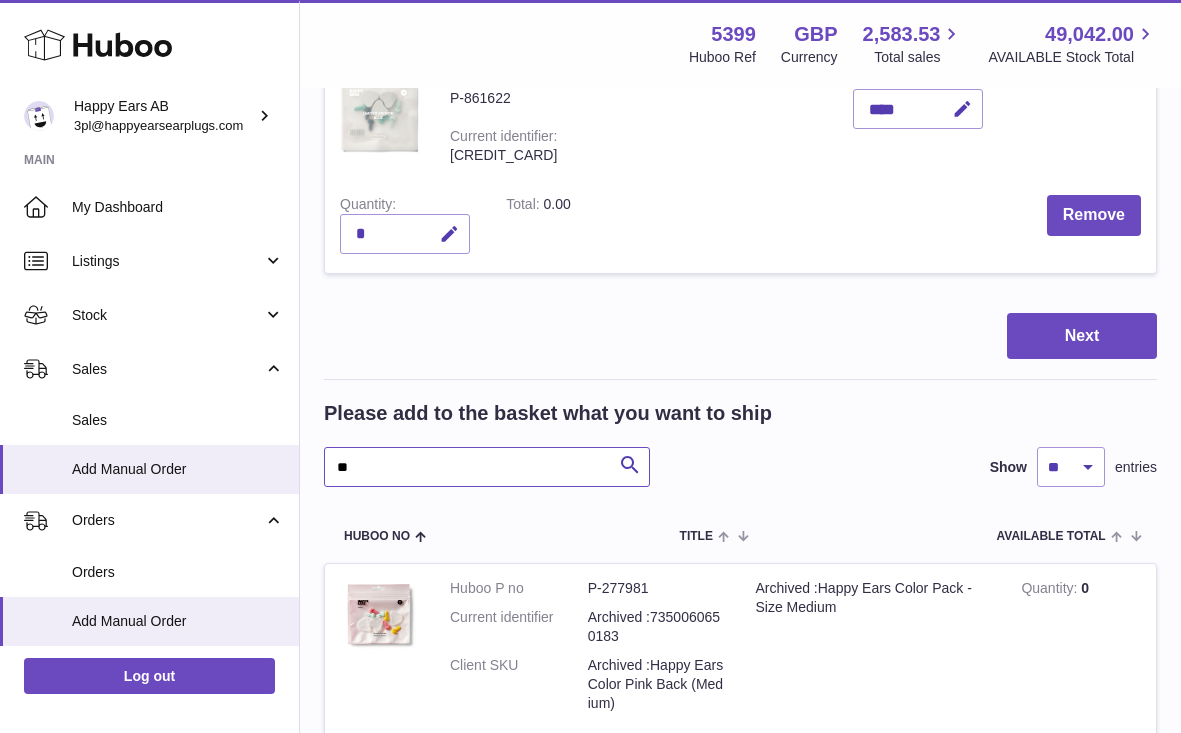 type on "*" 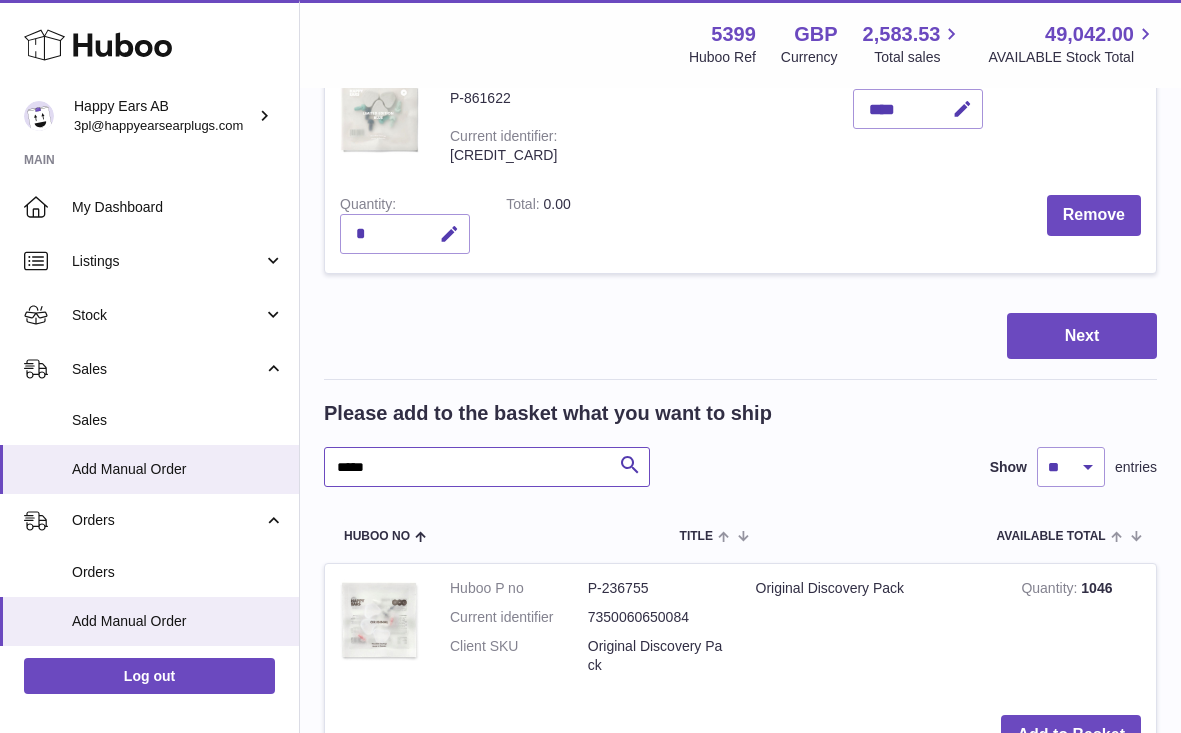 type on "*****" 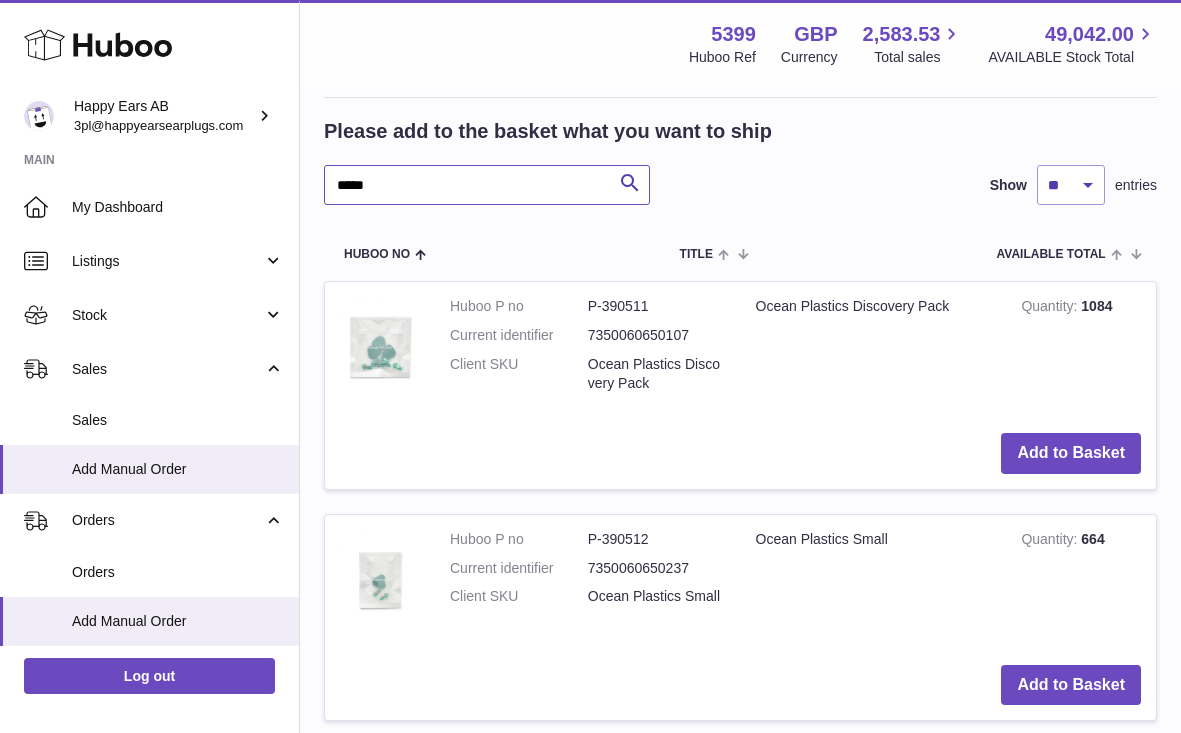 scroll, scrollTop: 1076, scrollLeft: 0, axis: vertical 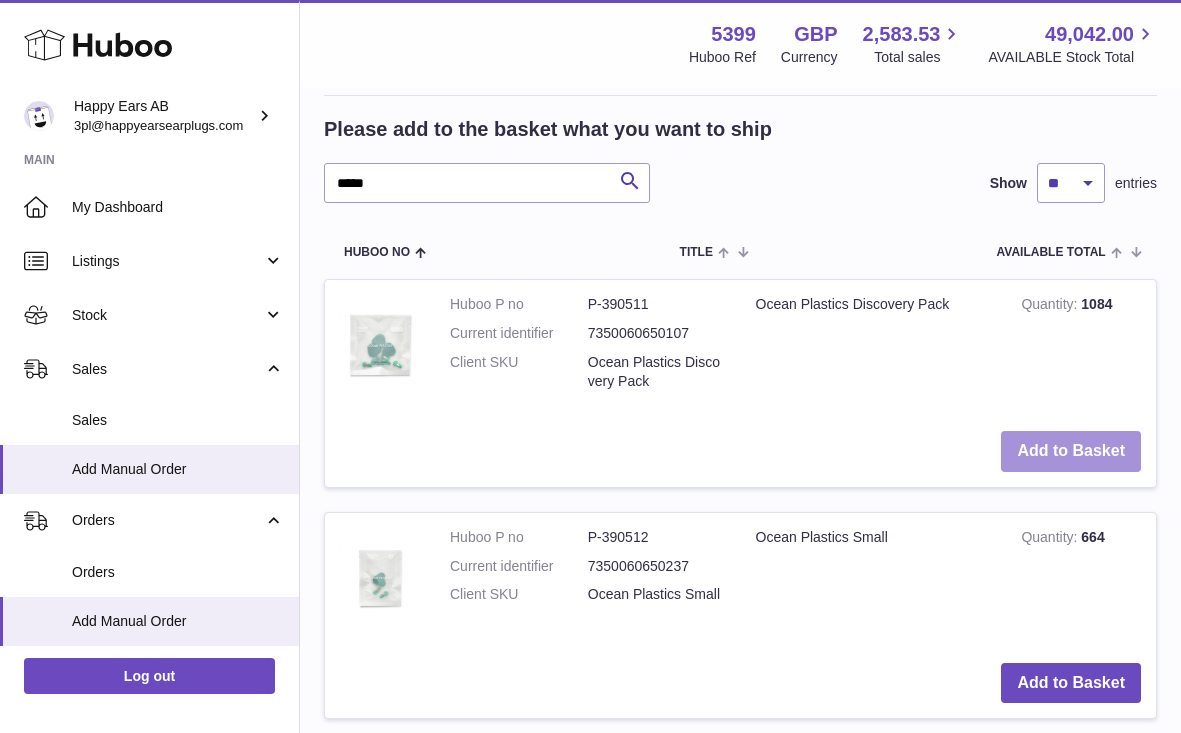 click on "Add to Basket" at bounding box center [1071, 451] 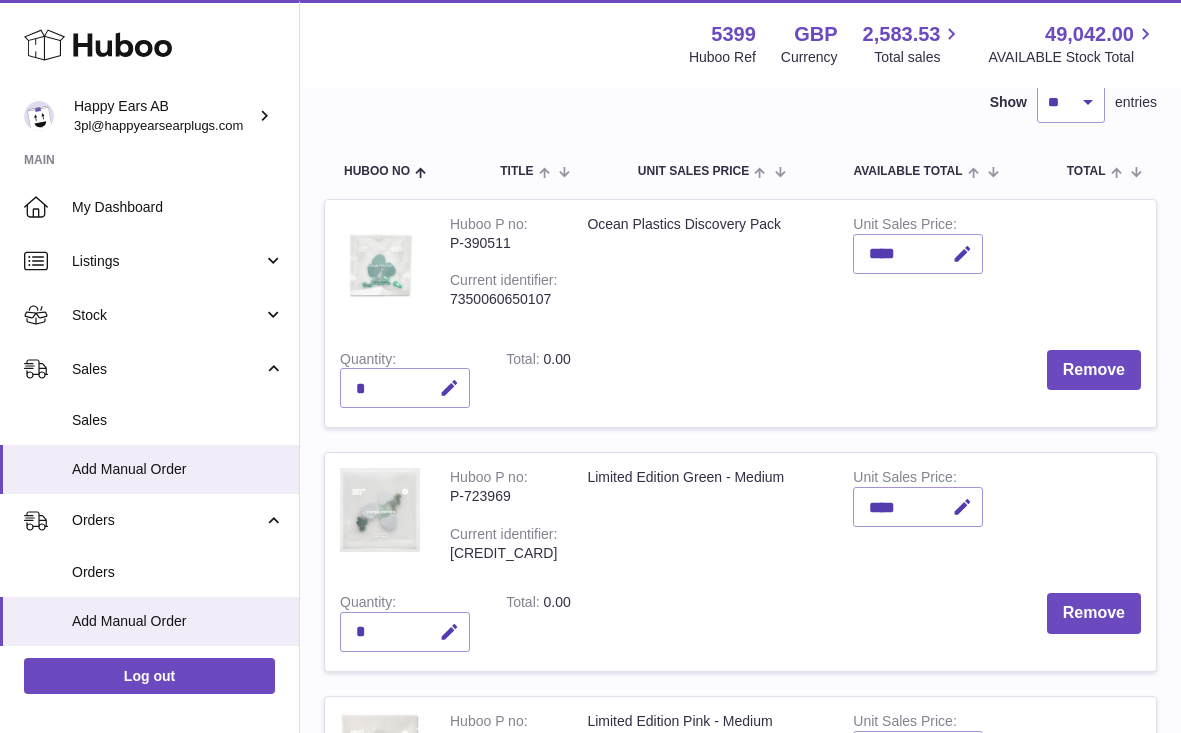 scroll, scrollTop: 150, scrollLeft: 0, axis: vertical 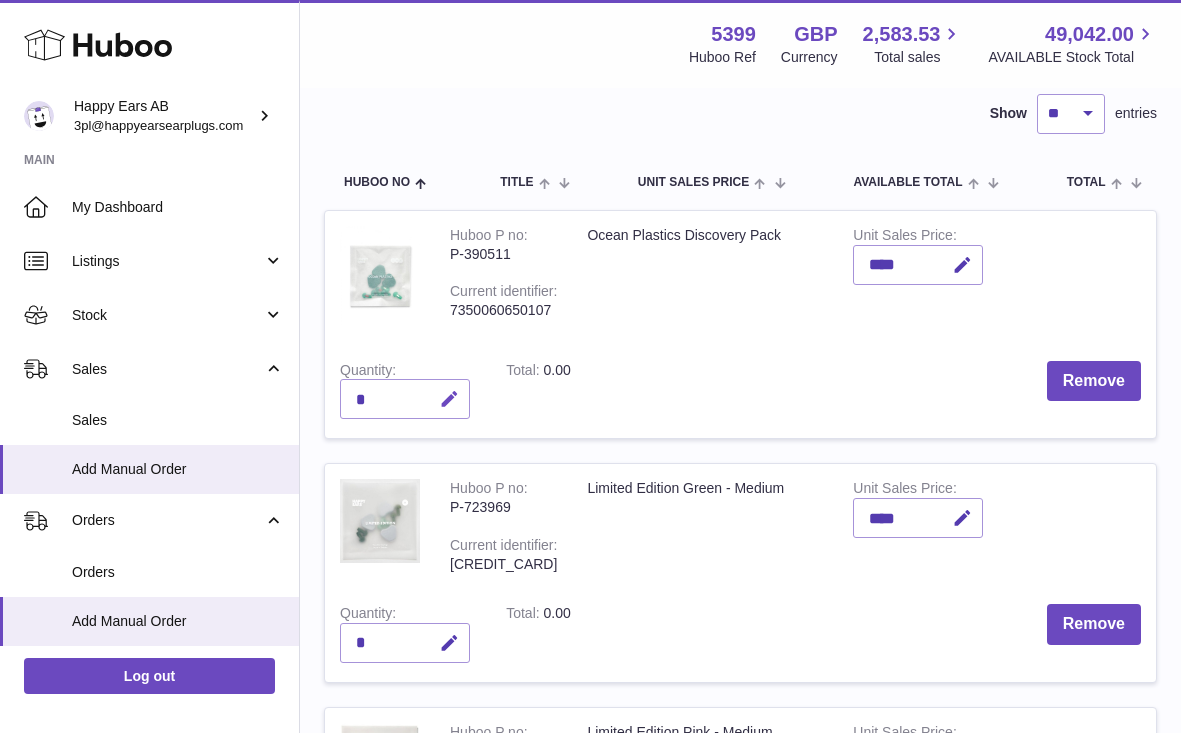 click at bounding box center (449, 399) 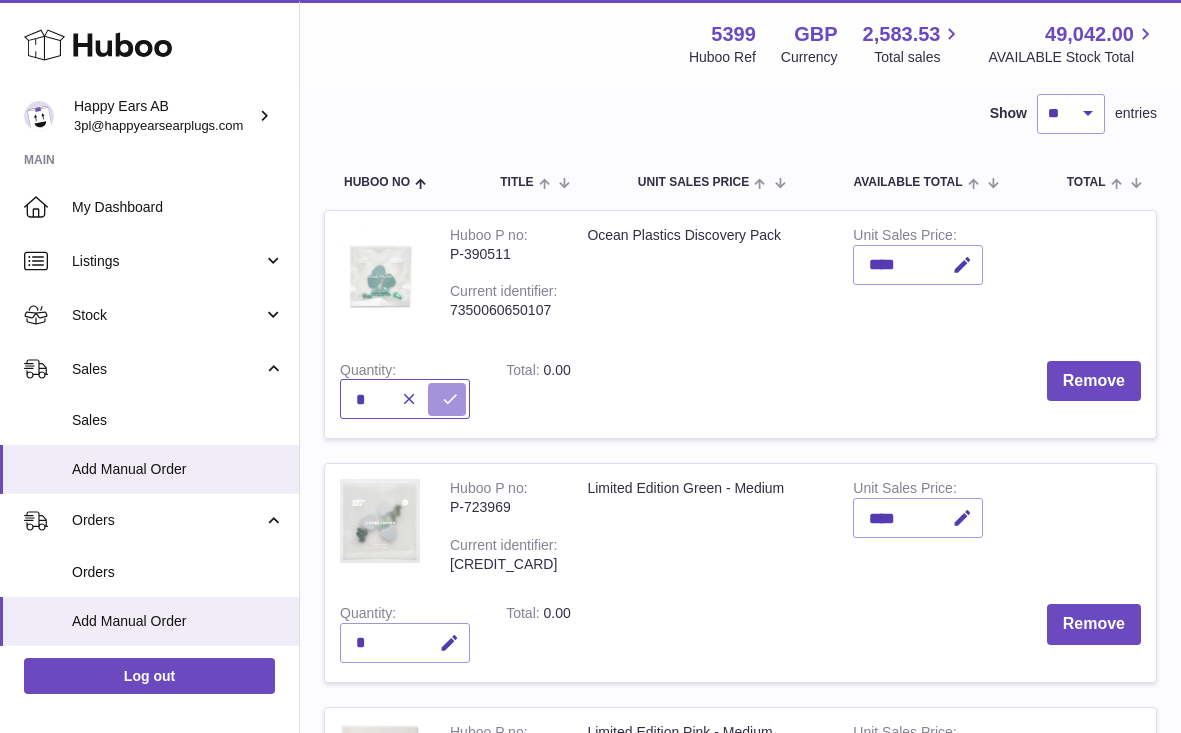 type on "*" 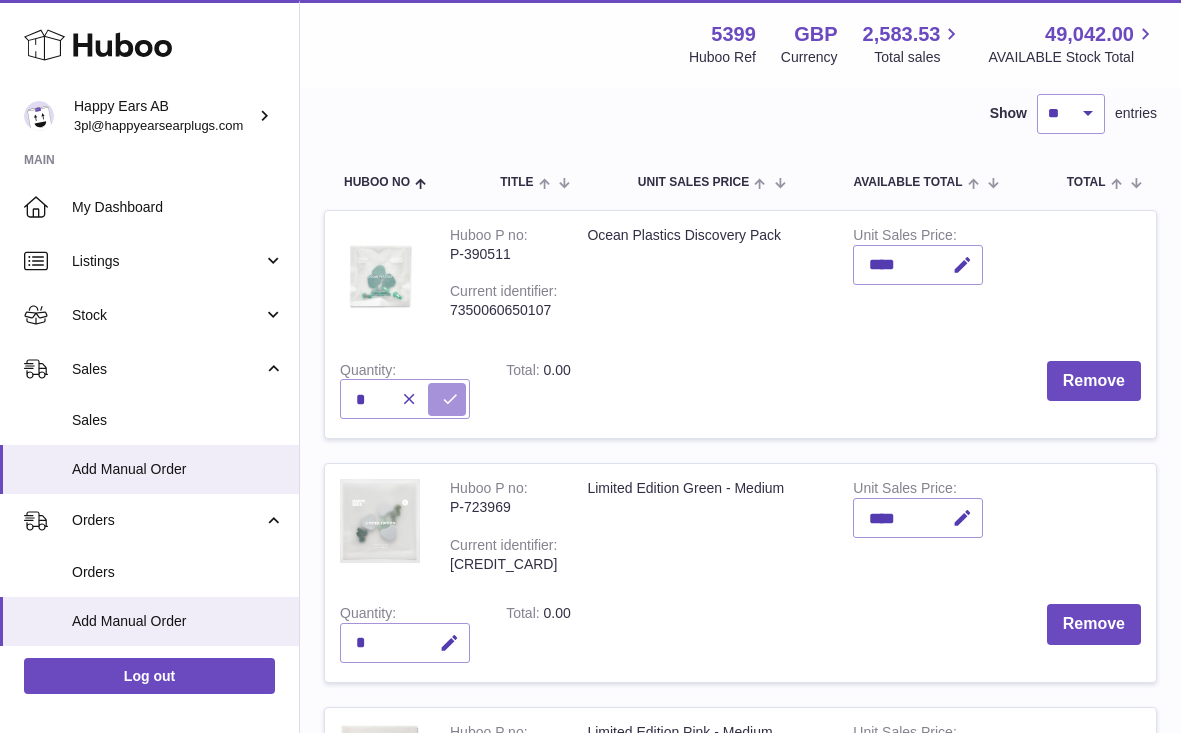 click at bounding box center [450, 399] 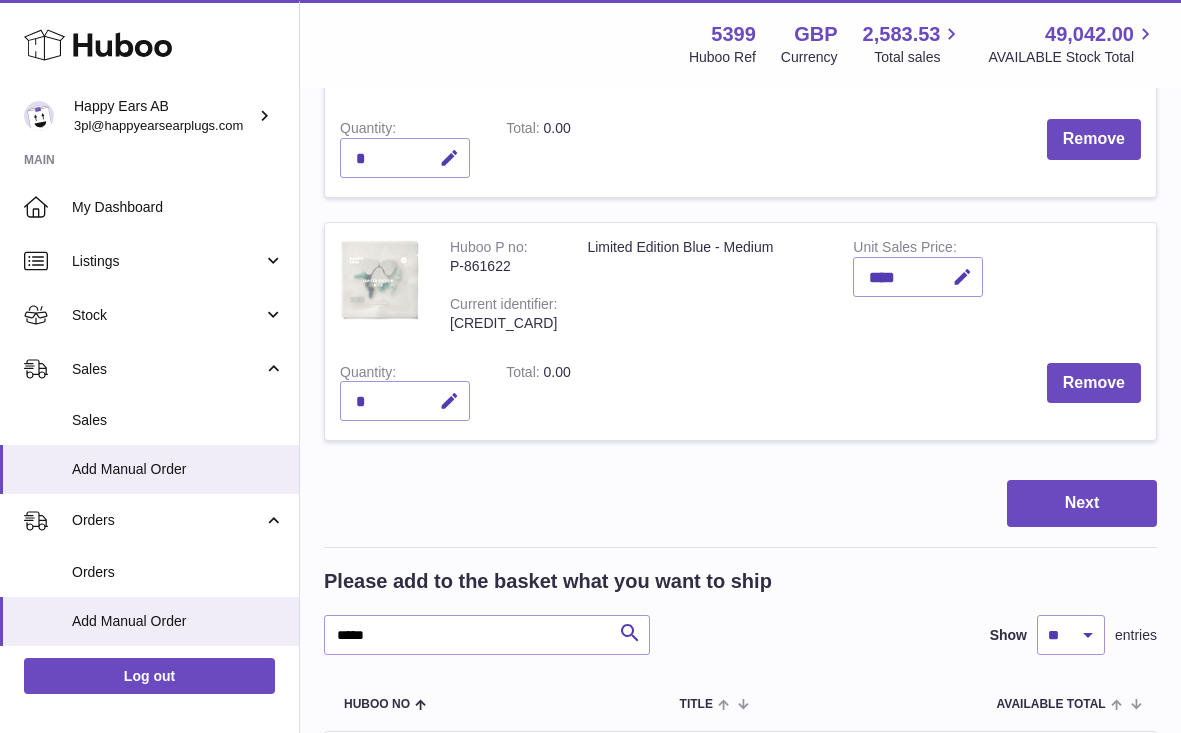scroll, scrollTop: 936, scrollLeft: 0, axis: vertical 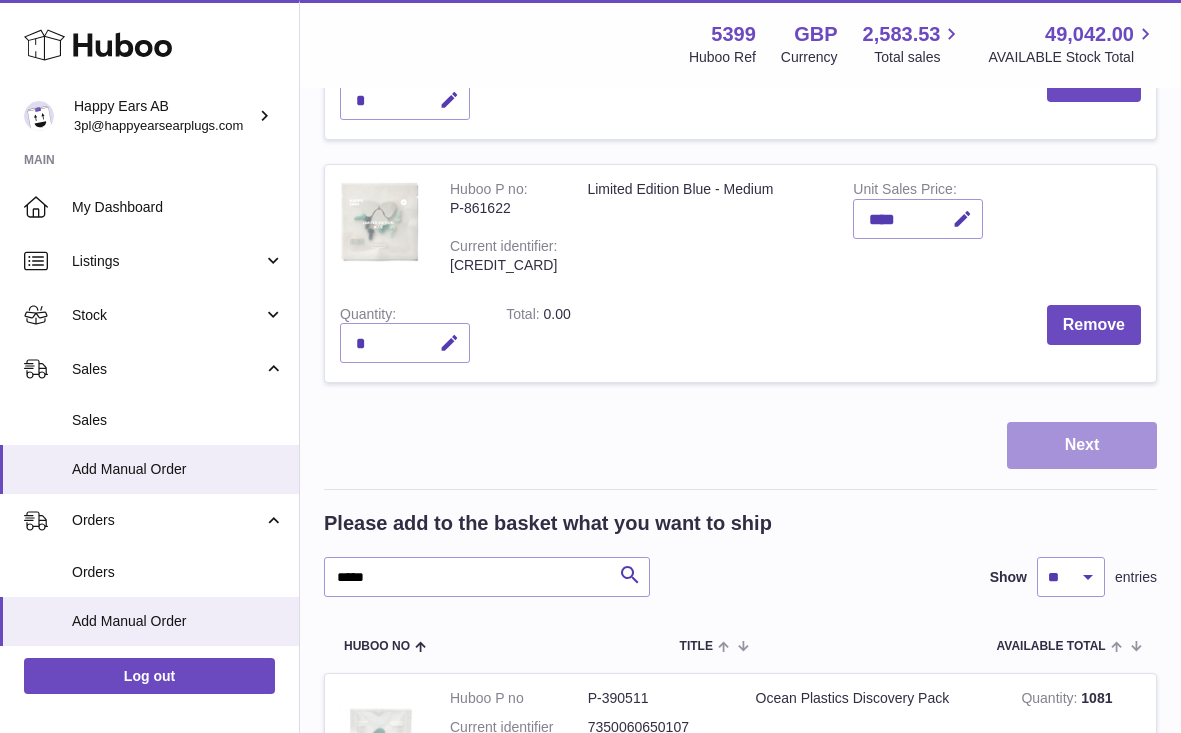 click on "Next" at bounding box center [1082, 445] 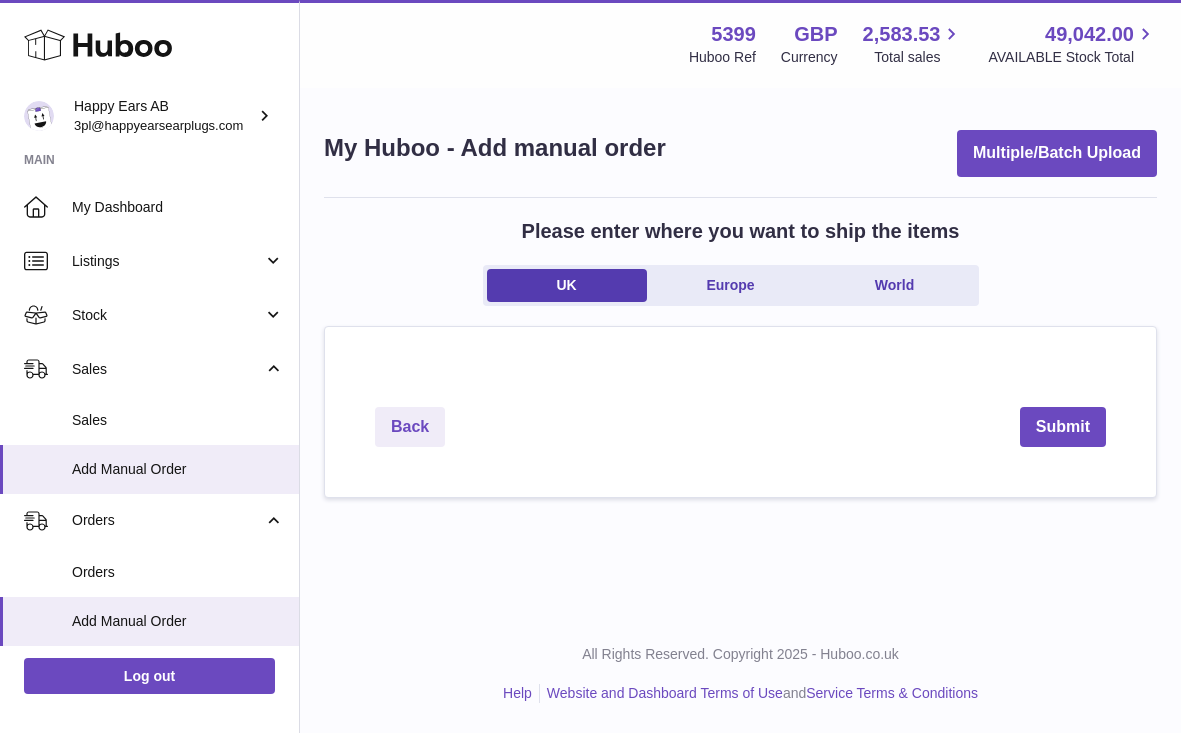 scroll, scrollTop: 0, scrollLeft: 0, axis: both 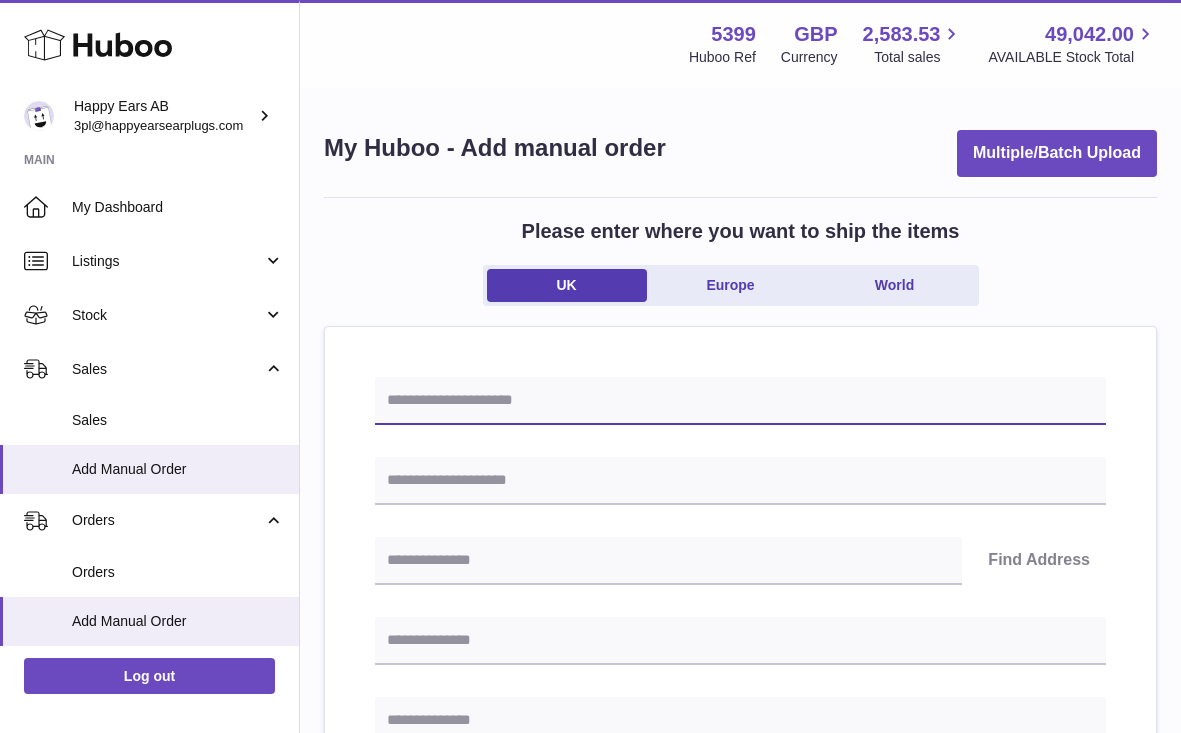 click at bounding box center (740, 401) 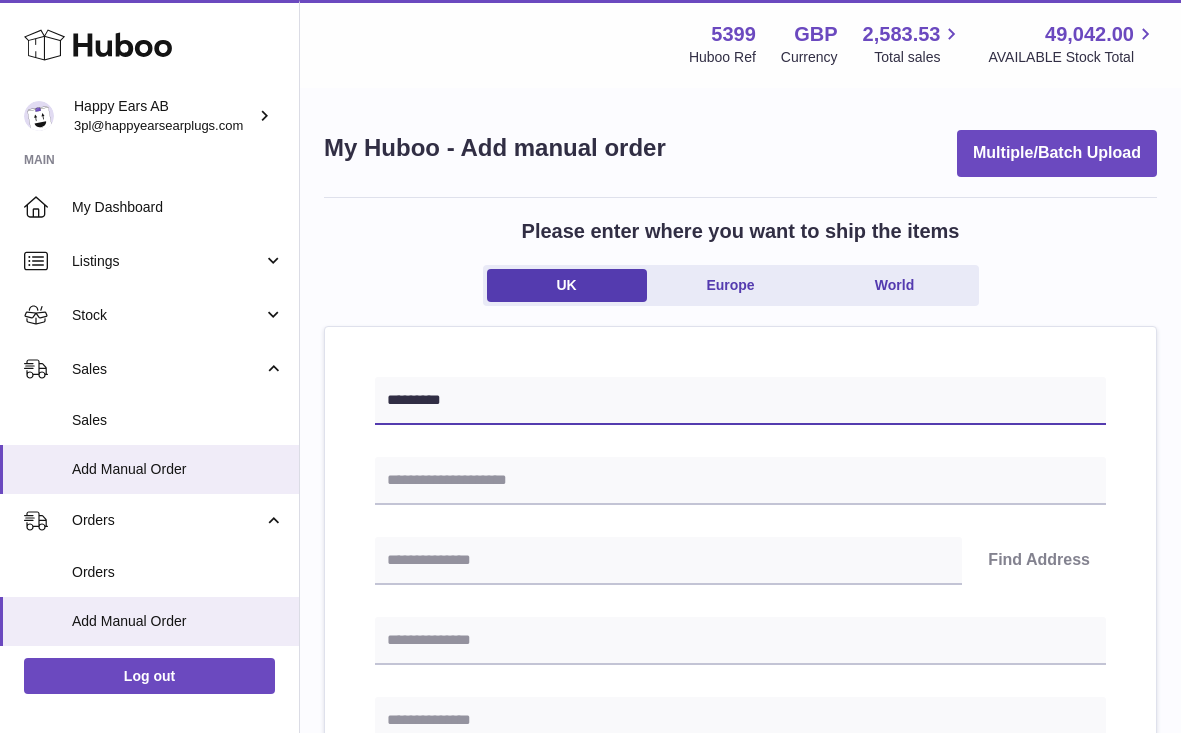type on "*********" 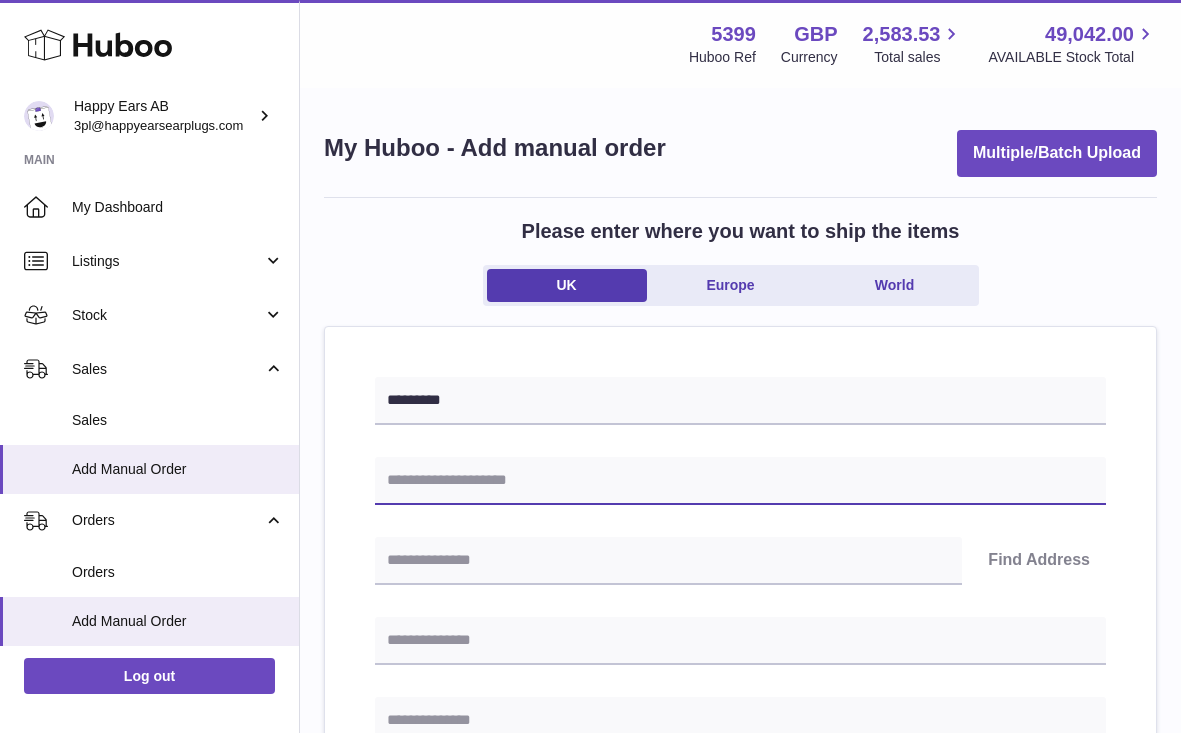 click at bounding box center (740, 481) 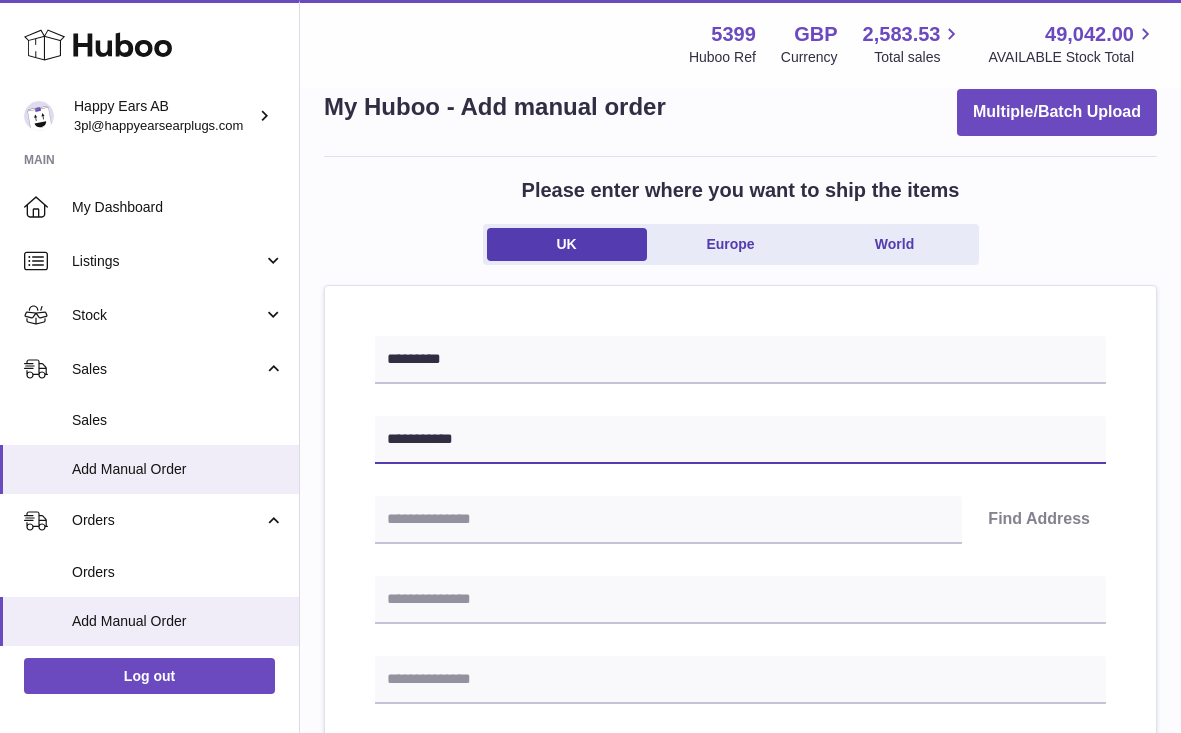 scroll, scrollTop: 39, scrollLeft: 0, axis: vertical 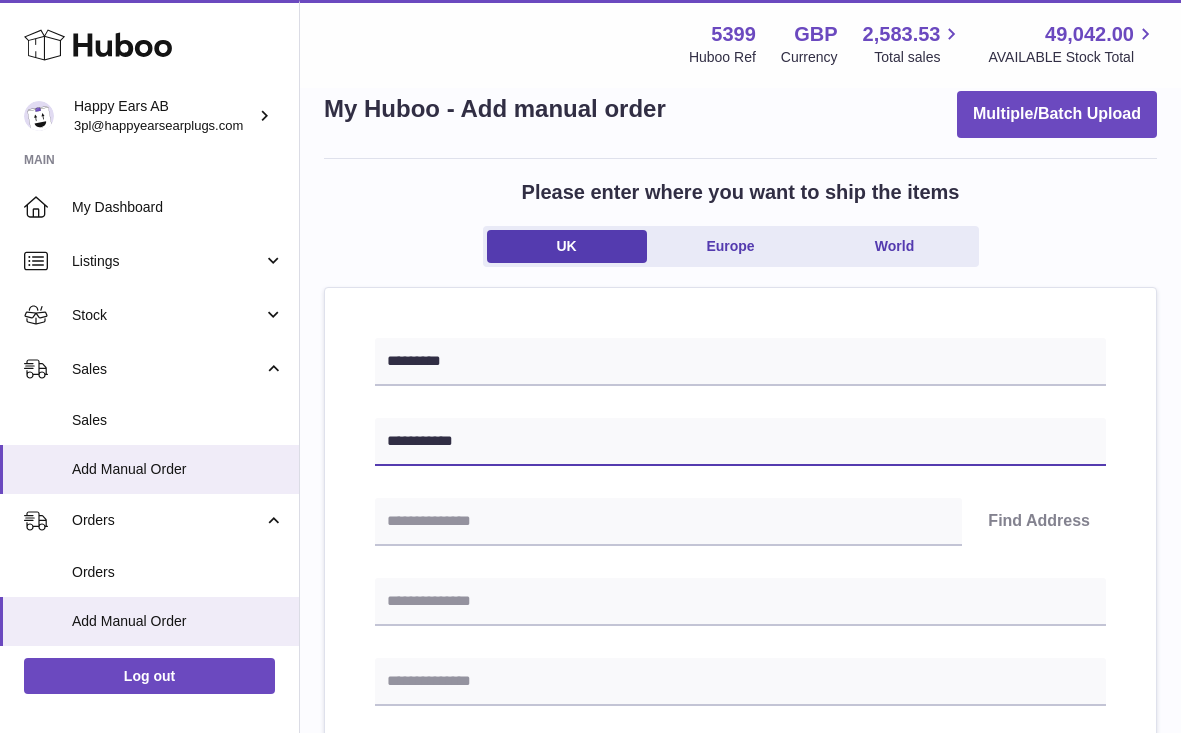 type on "**********" 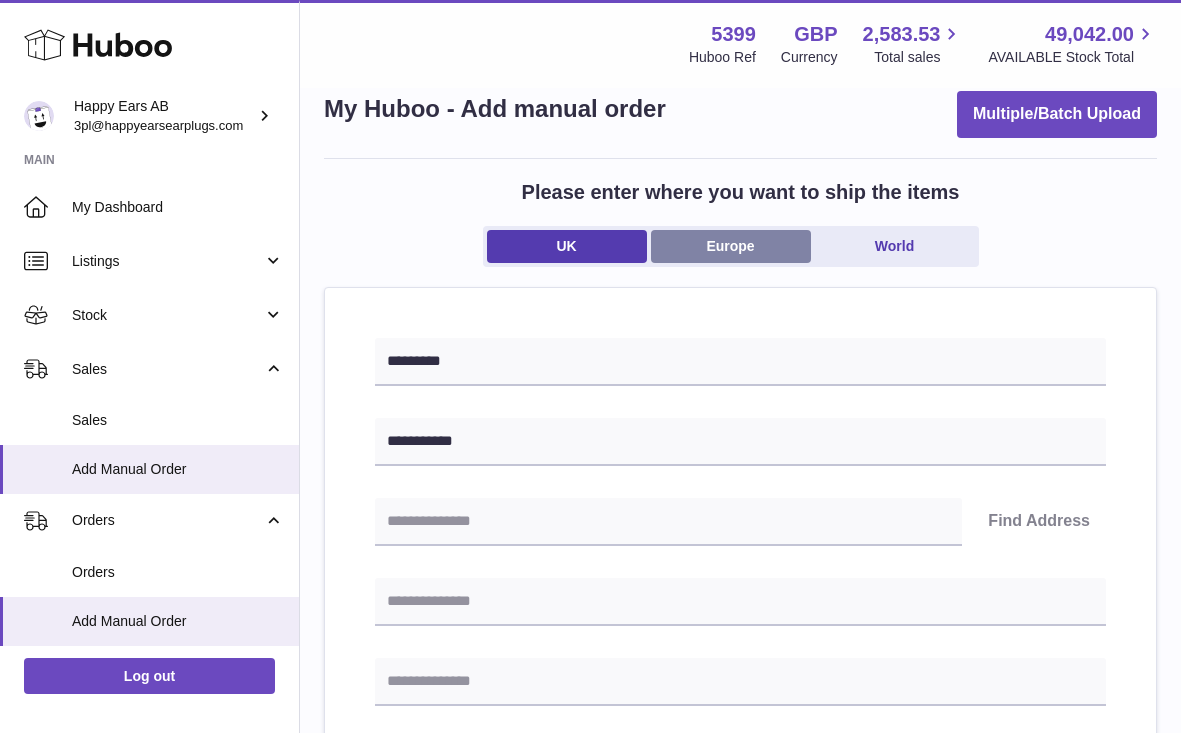 click on "Europe" at bounding box center [731, 246] 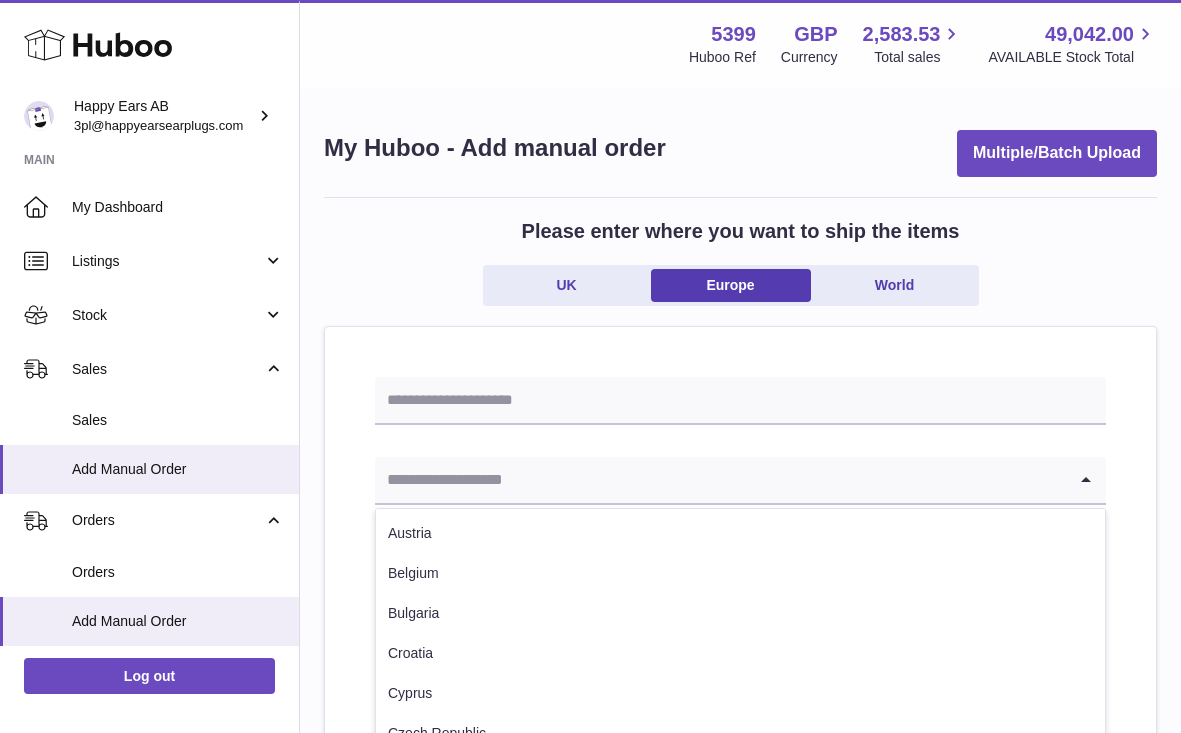 click at bounding box center [720, 480] 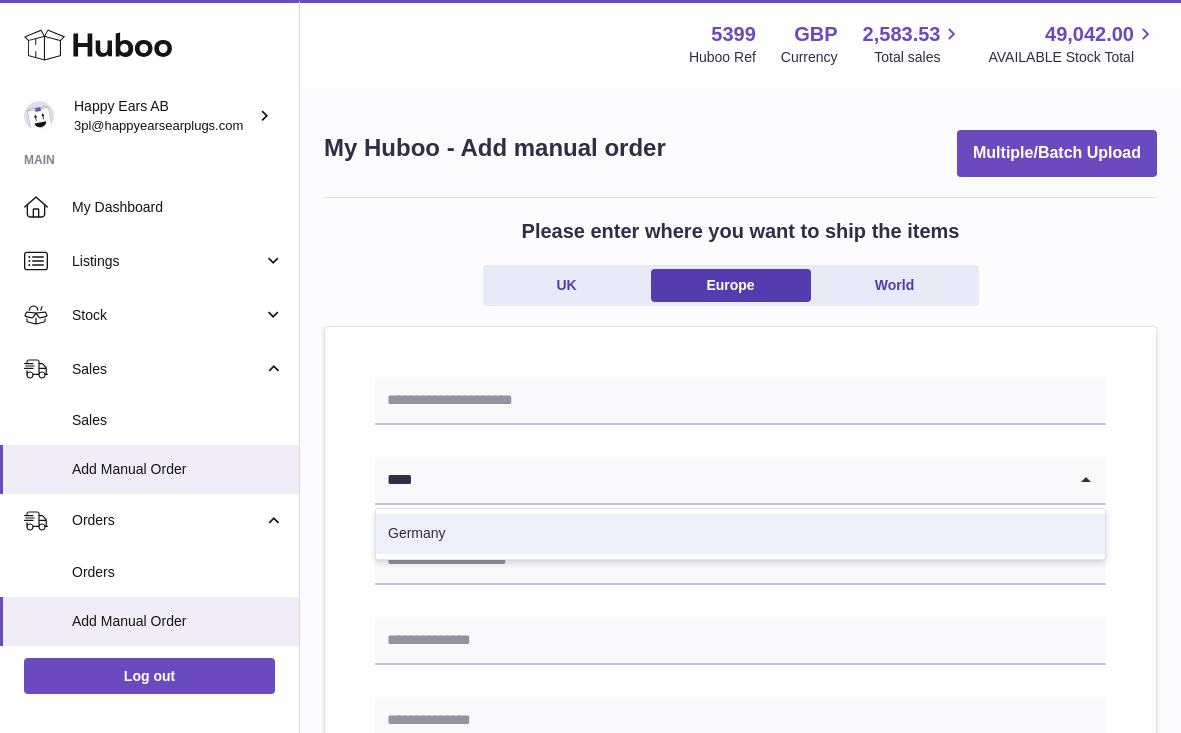 click on "Germany" at bounding box center [740, 534] 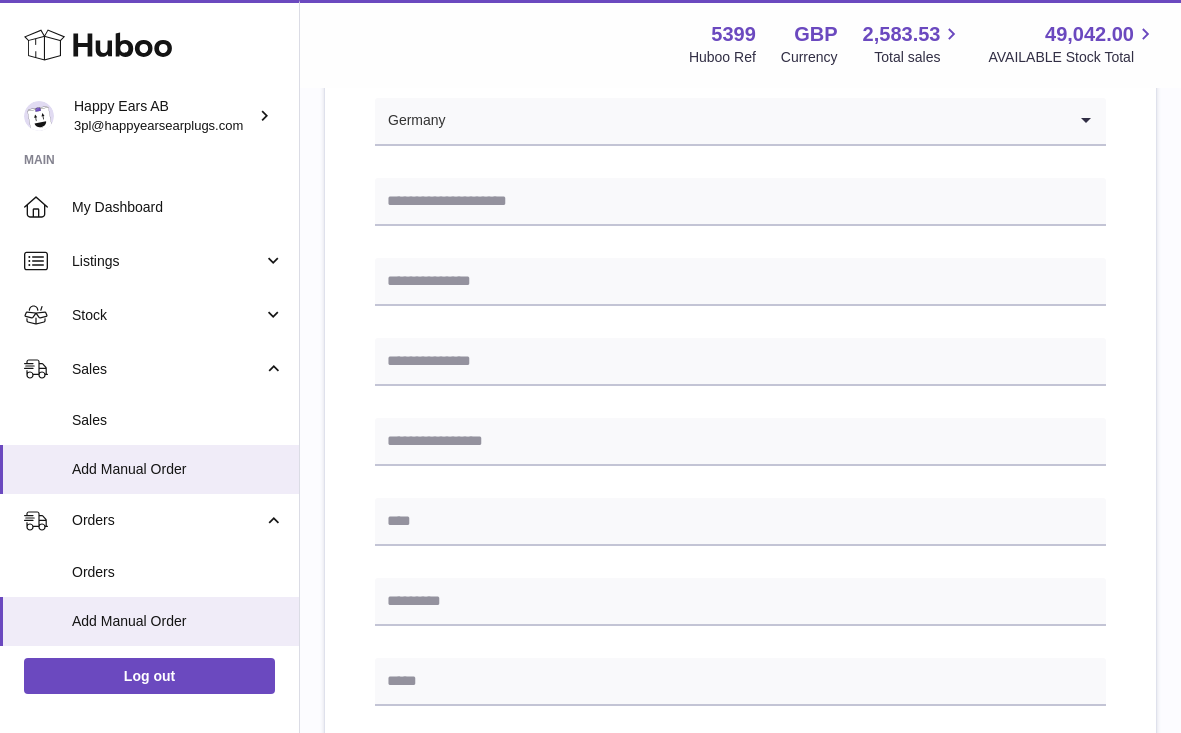 scroll, scrollTop: 362, scrollLeft: 0, axis: vertical 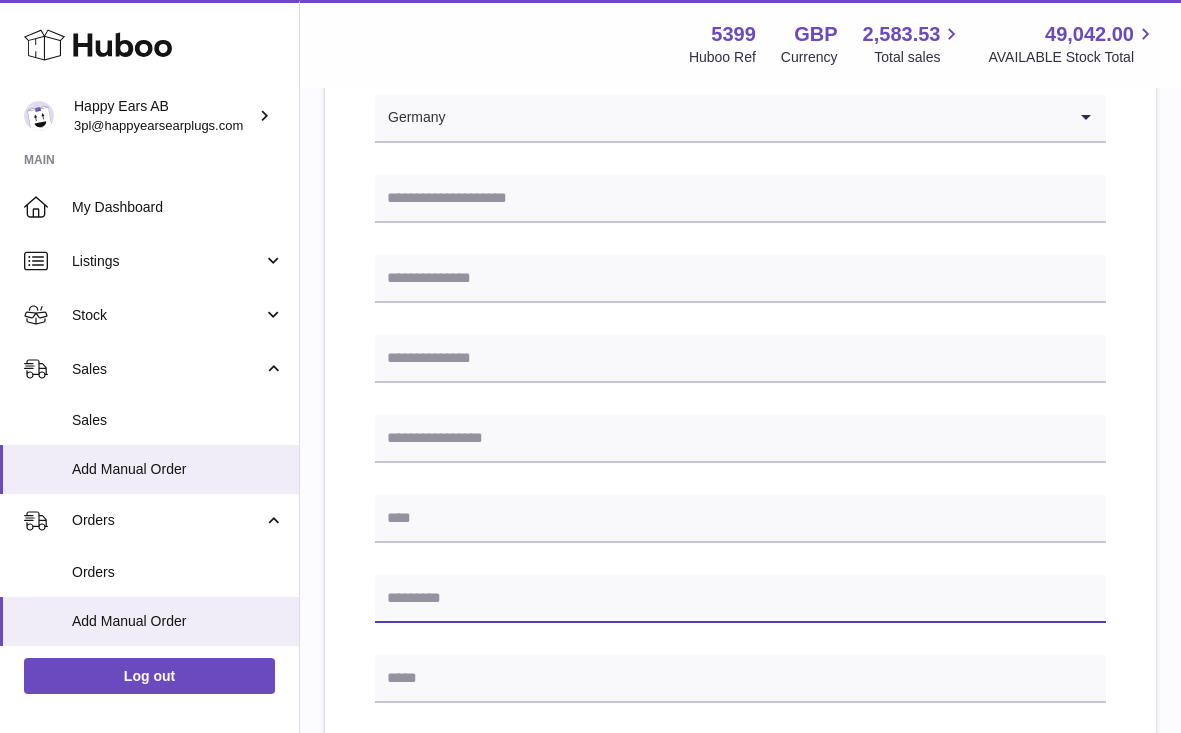 click at bounding box center (740, 599) 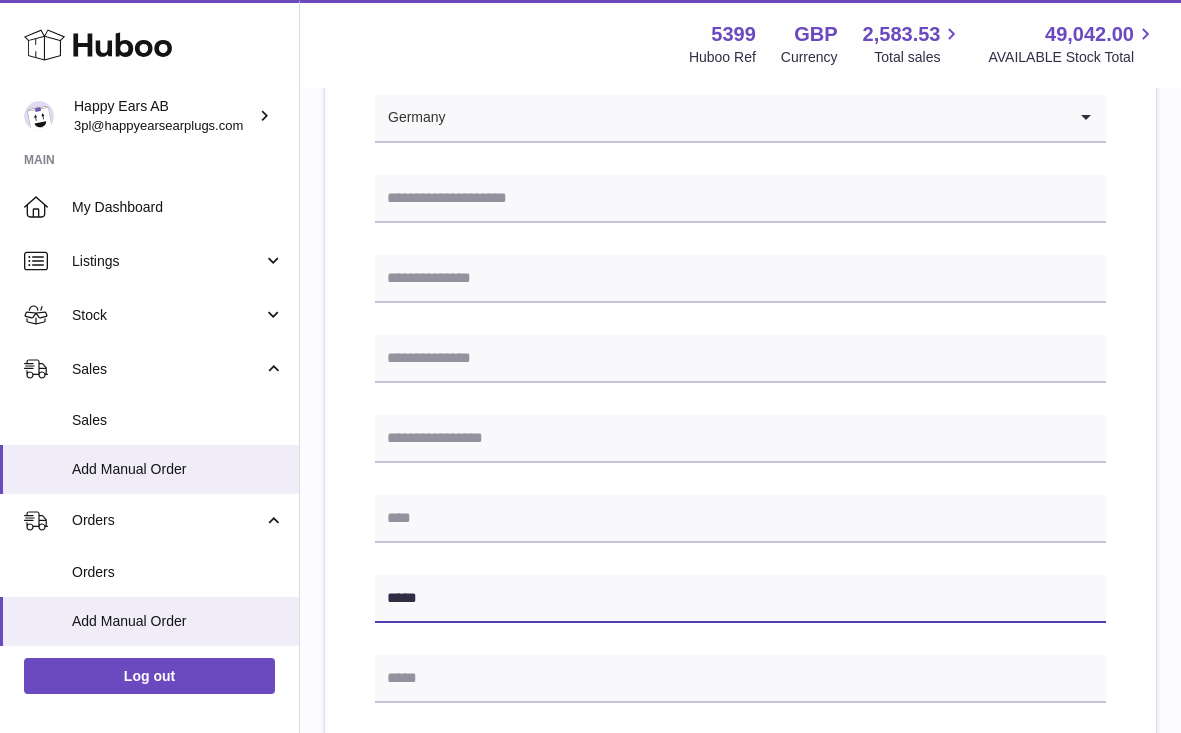 type on "*****" 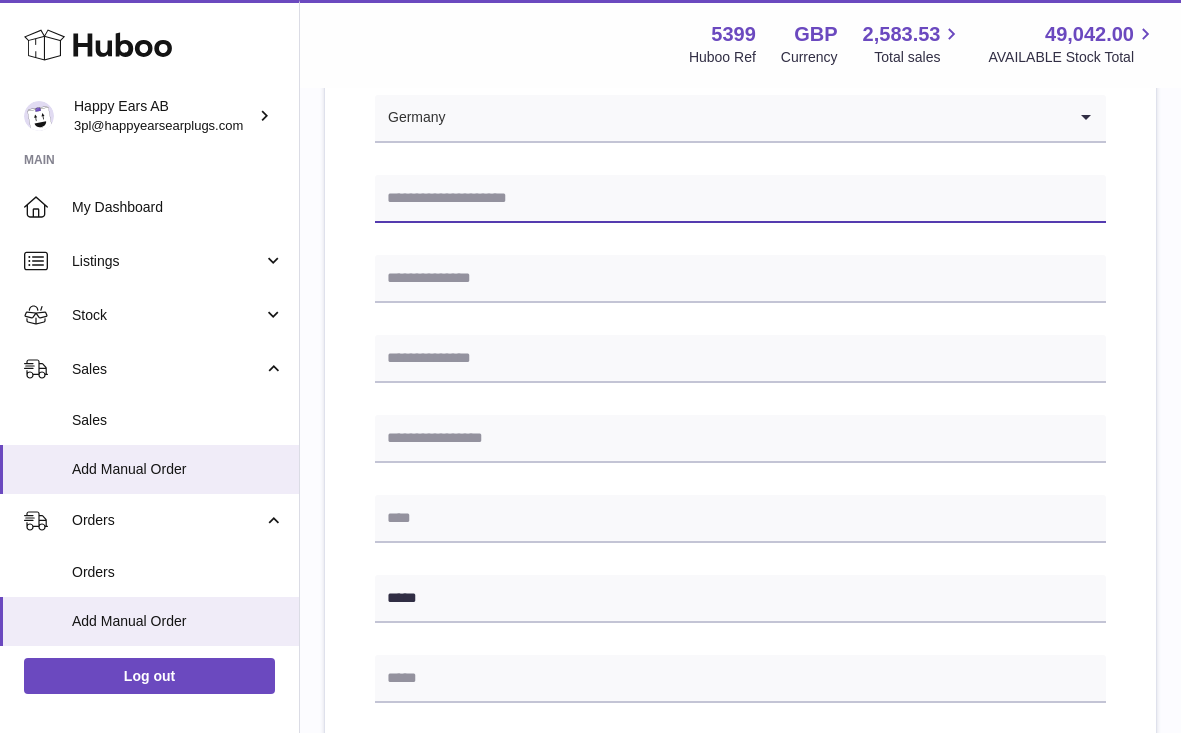 click at bounding box center [740, 199] 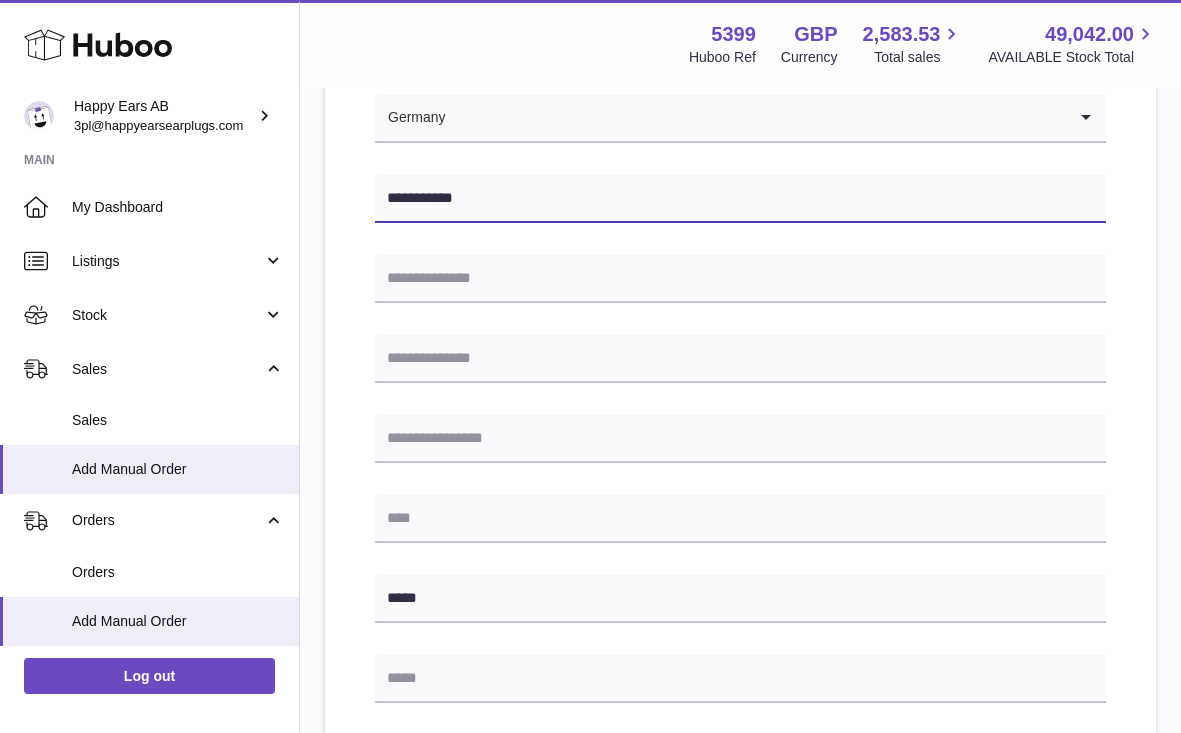type on "**********" 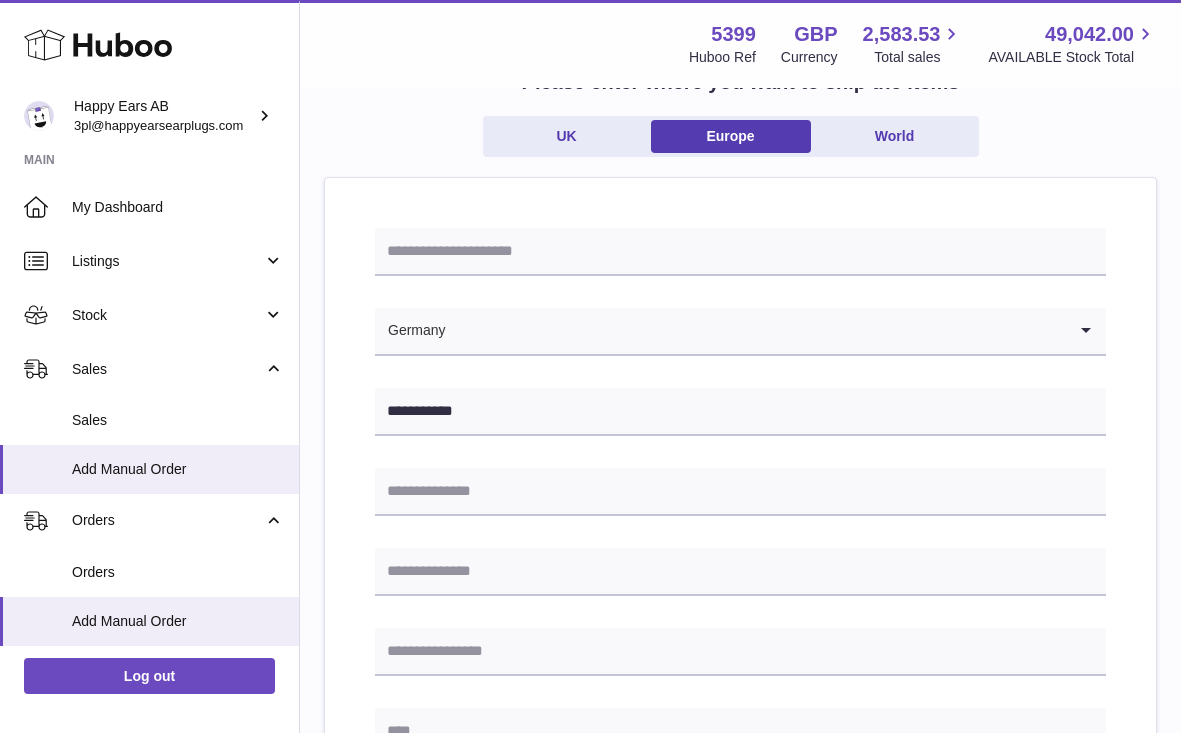 scroll, scrollTop: 0, scrollLeft: 0, axis: both 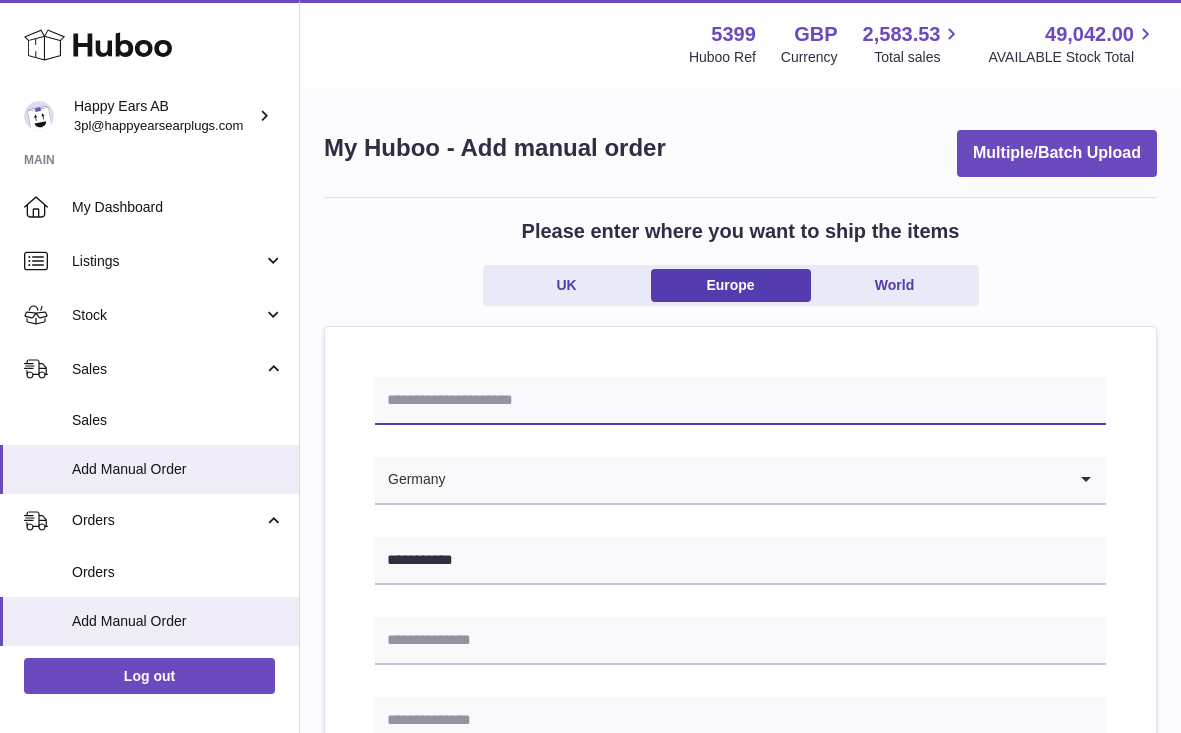 click at bounding box center [740, 401] 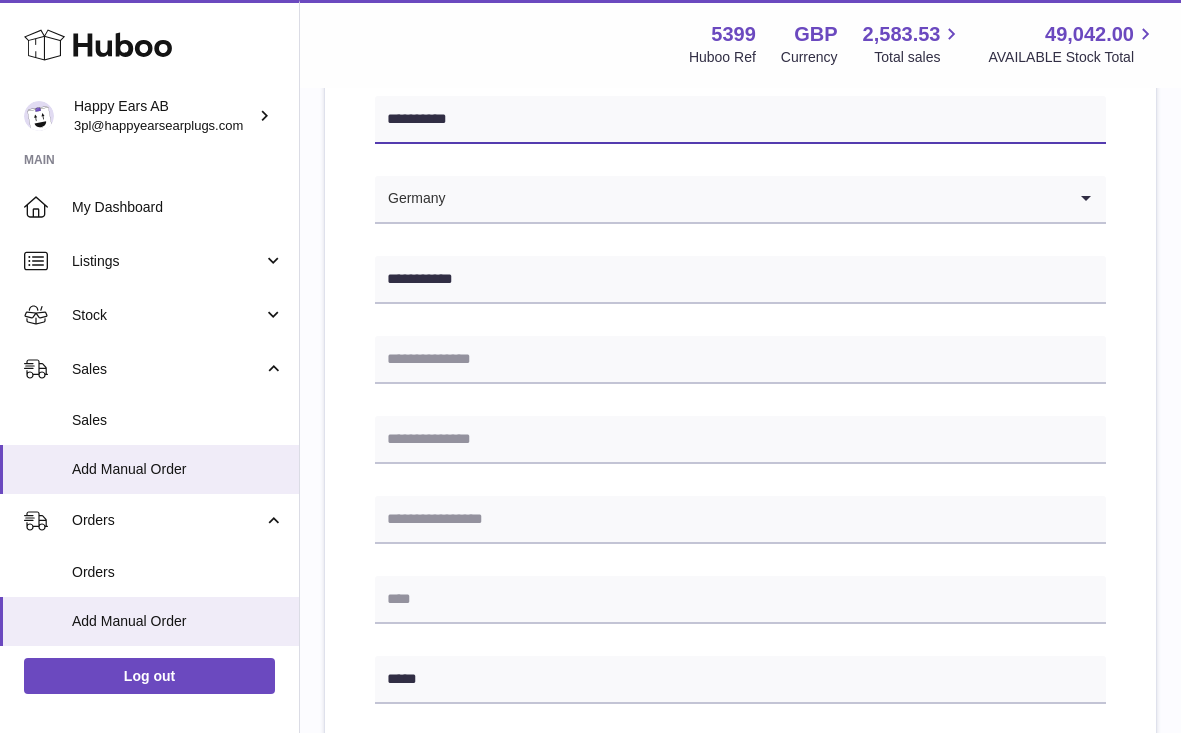 scroll, scrollTop: 357, scrollLeft: 0, axis: vertical 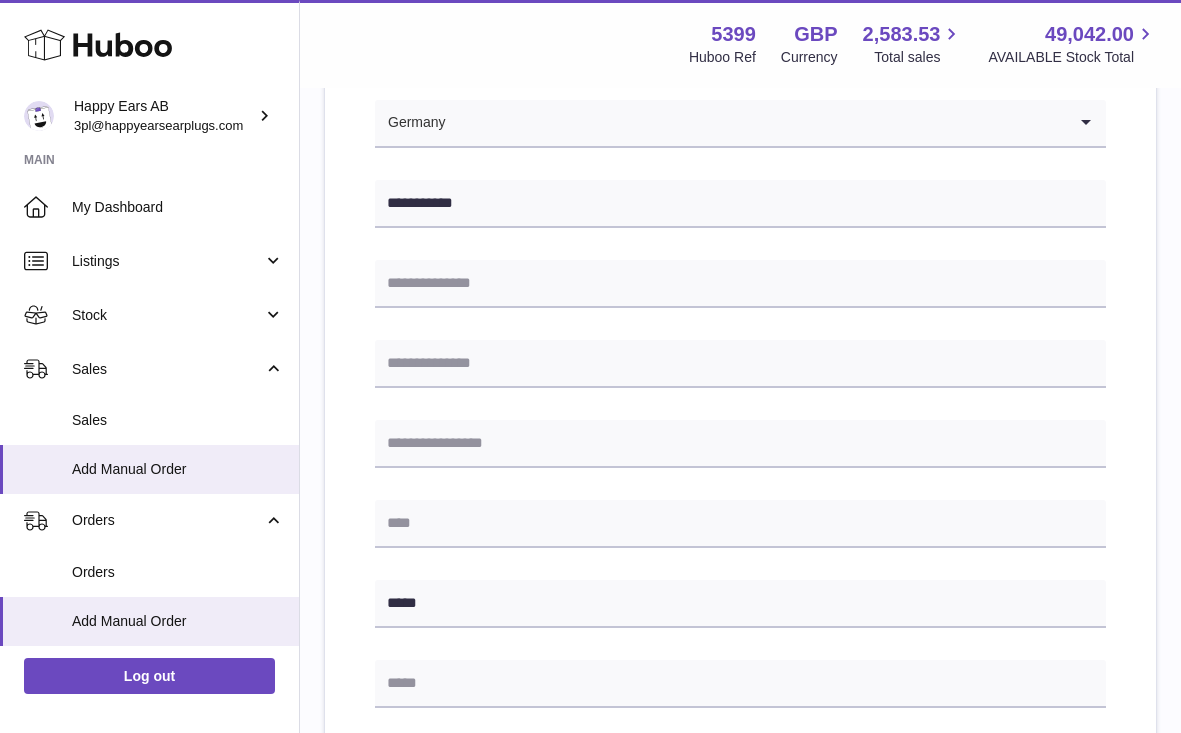 type on "**********" 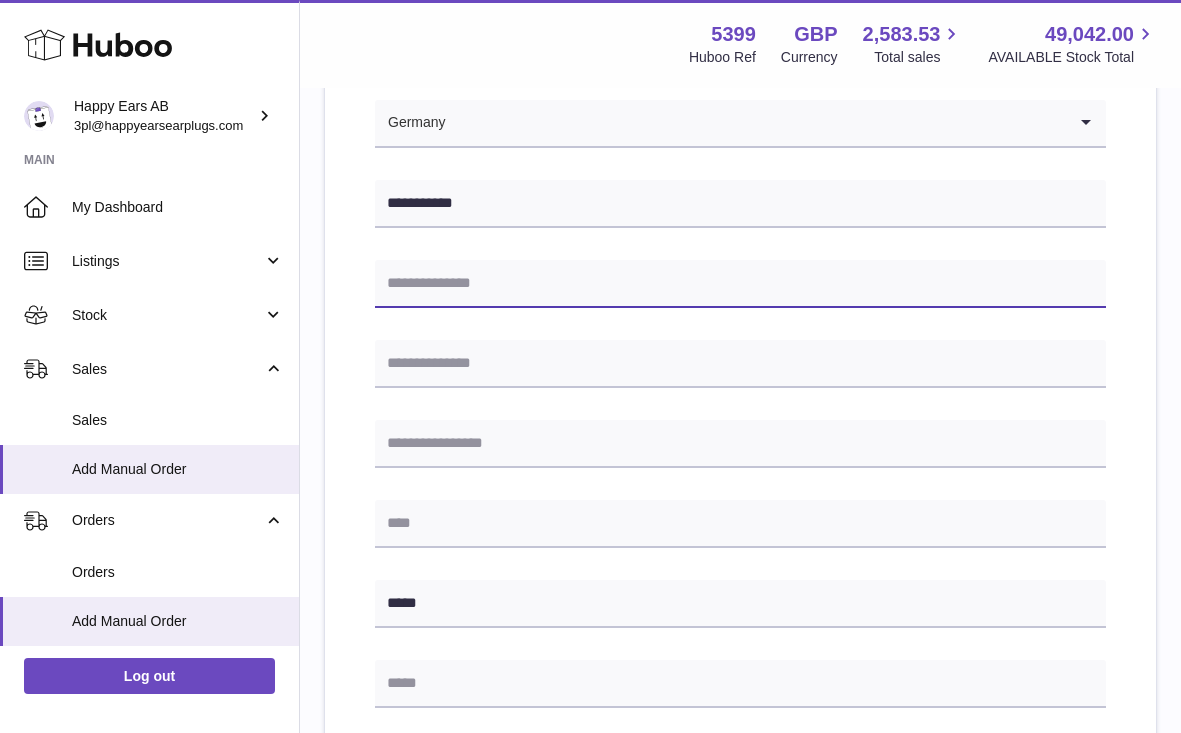 click at bounding box center [740, 284] 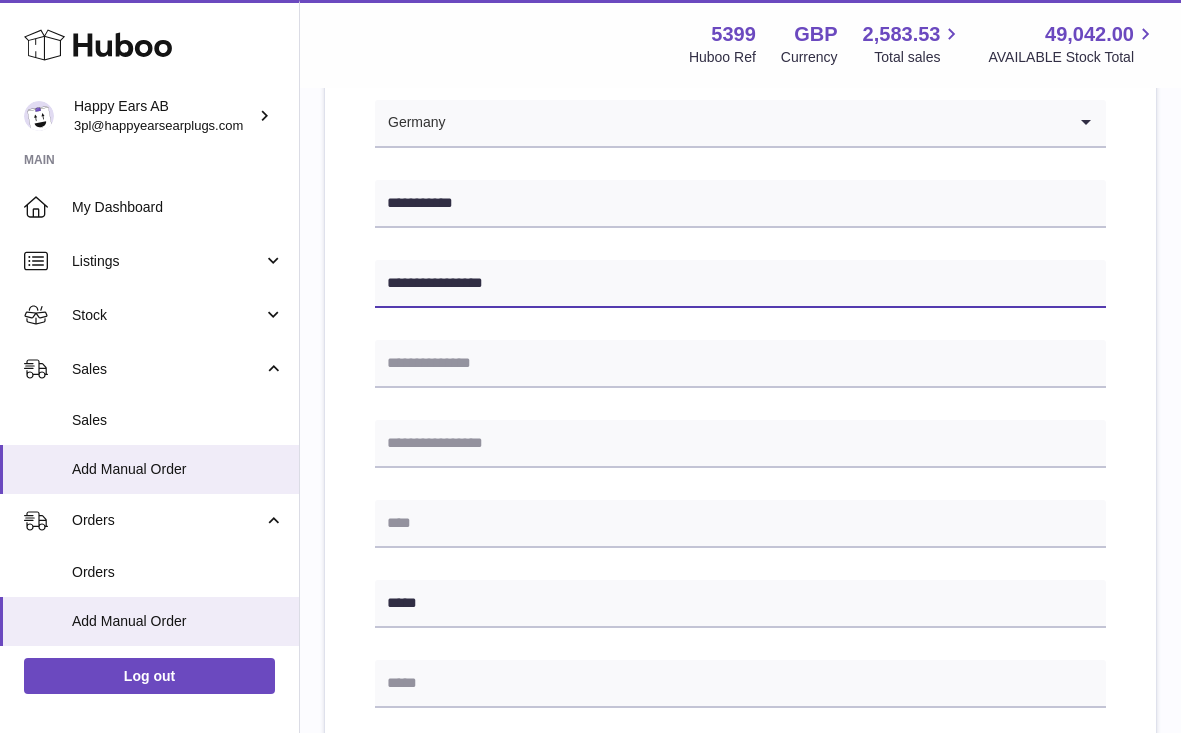 type on "**********" 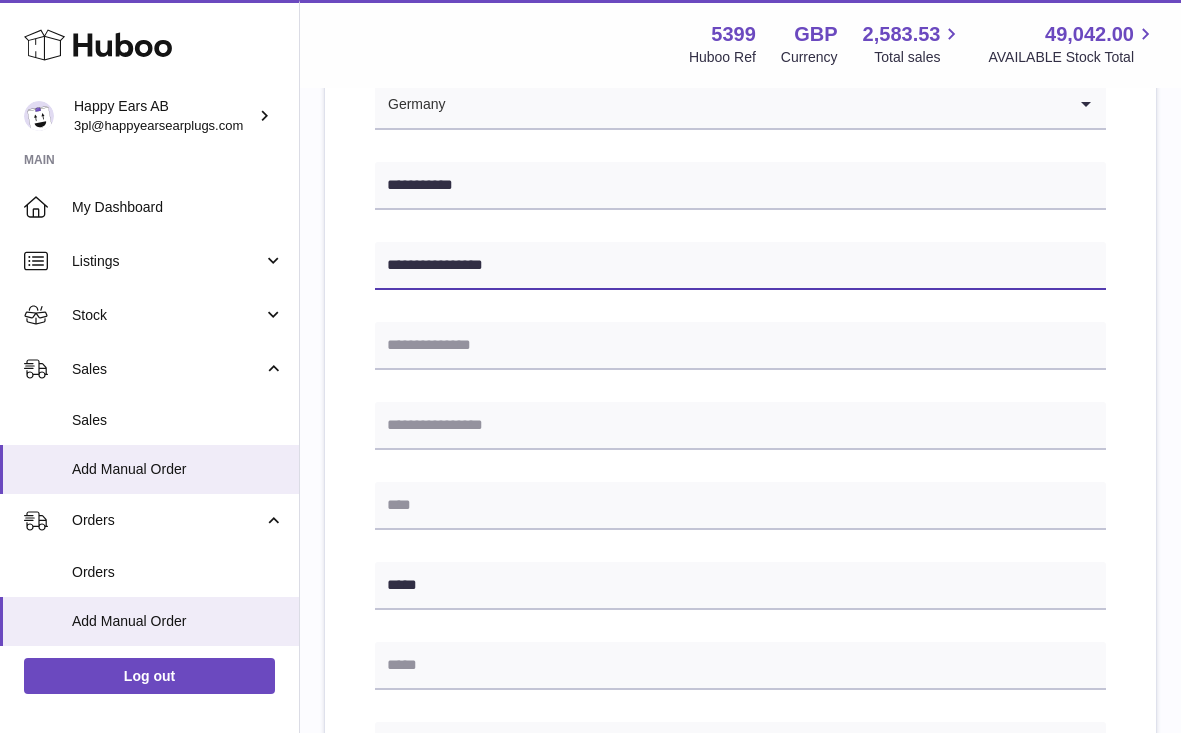 scroll, scrollTop: 397, scrollLeft: 0, axis: vertical 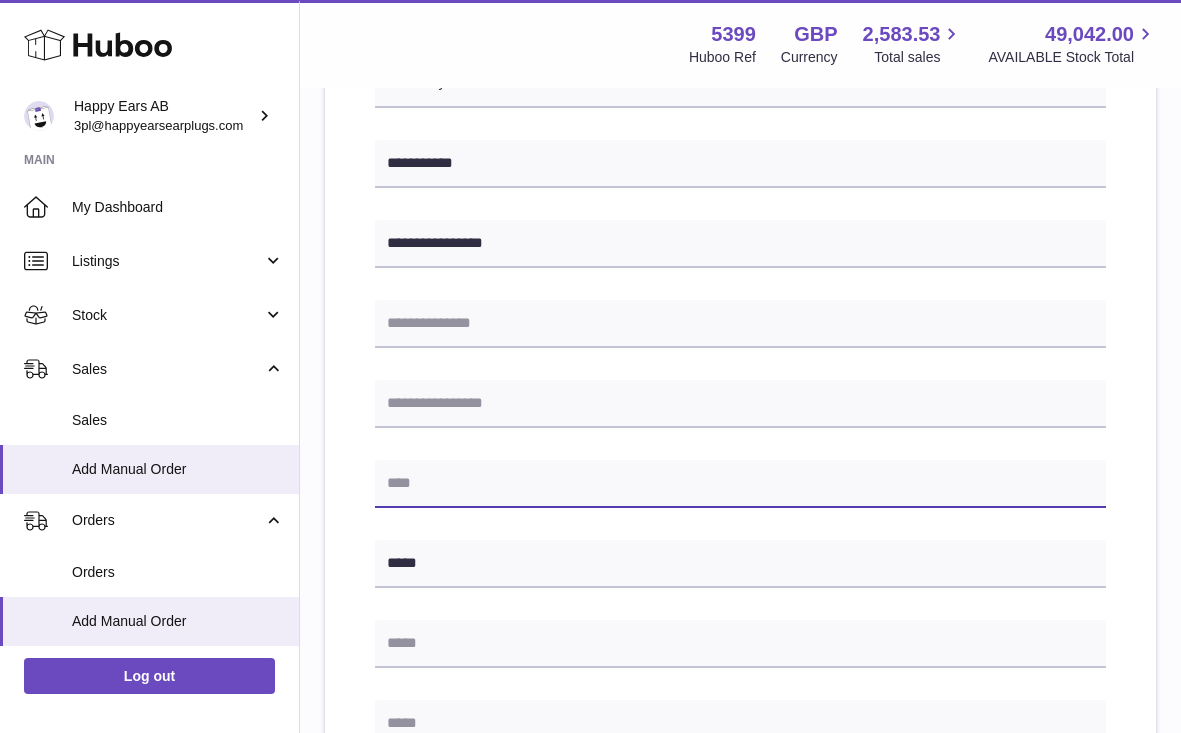 click at bounding box center (740, 484) 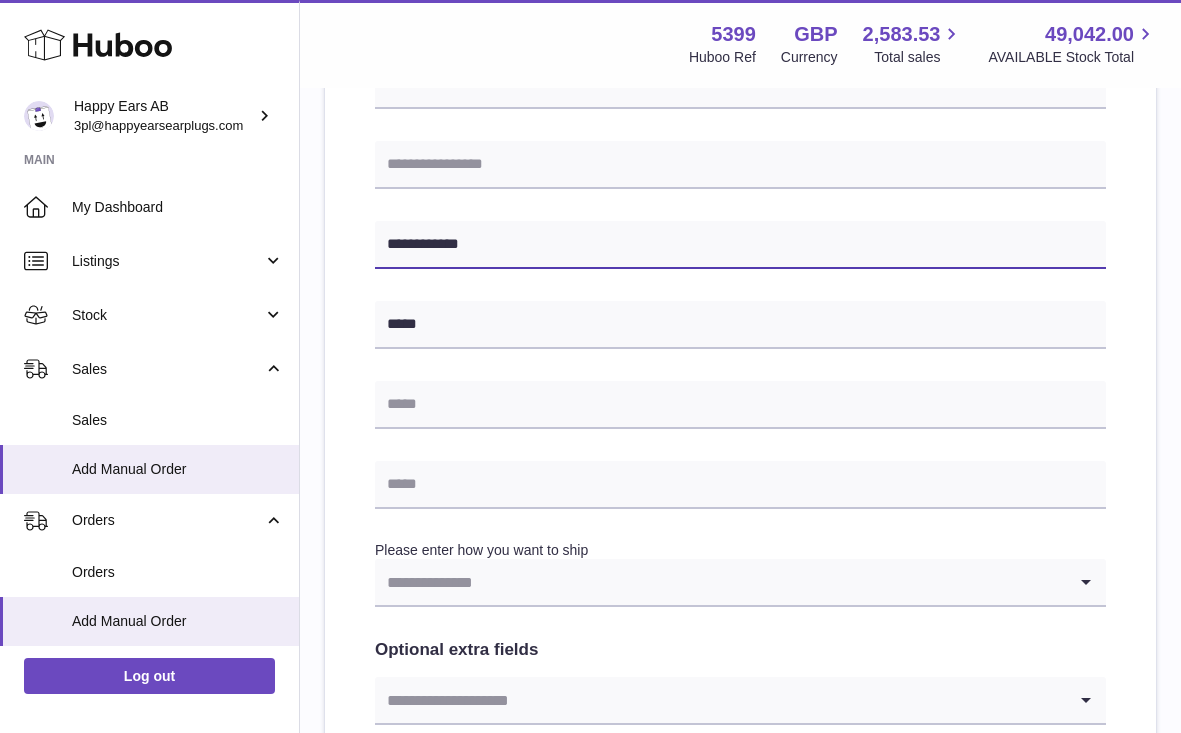scroll, scrollTop: 662, scrollLeft: 0, axis: vertical 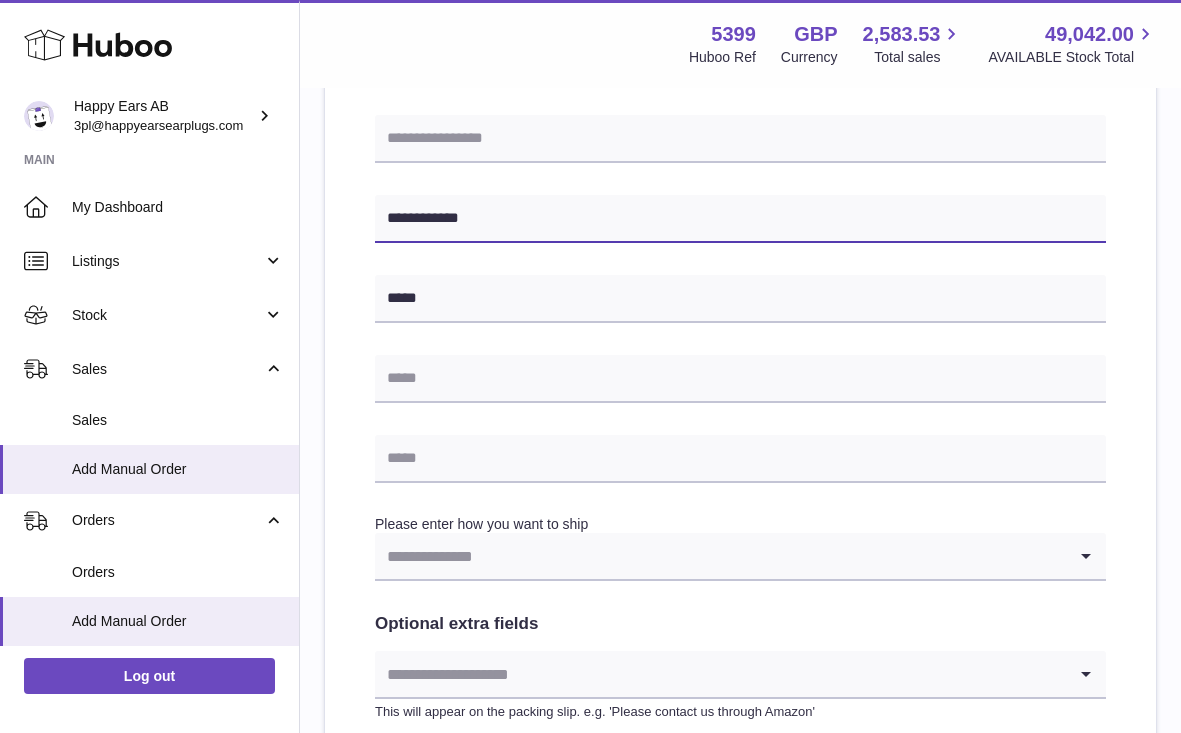 type on "**********" 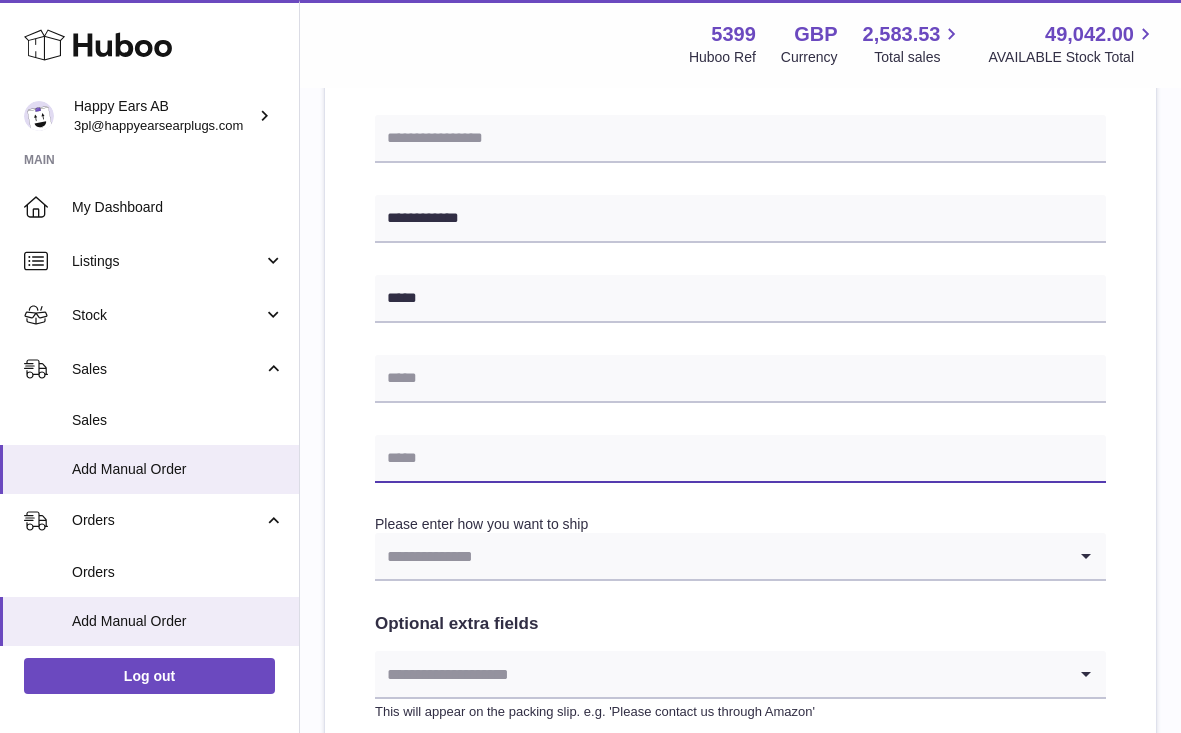 click at bounding box center (740, 459) 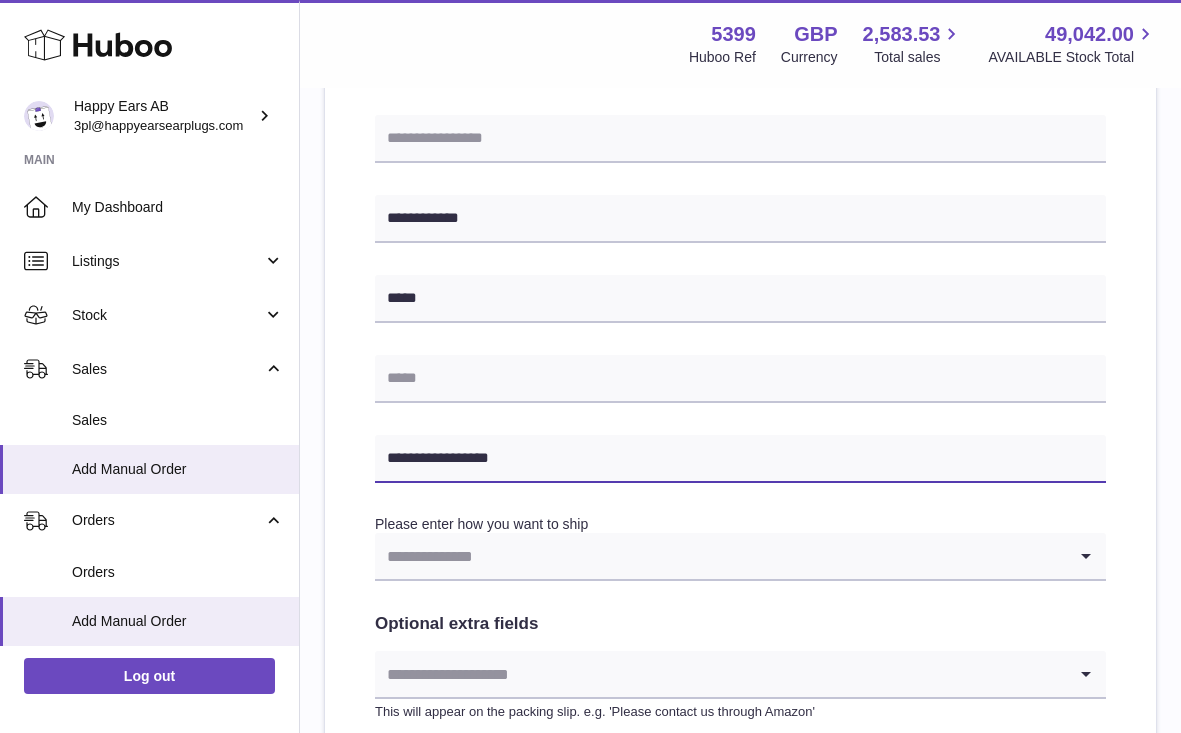 type on "**********" 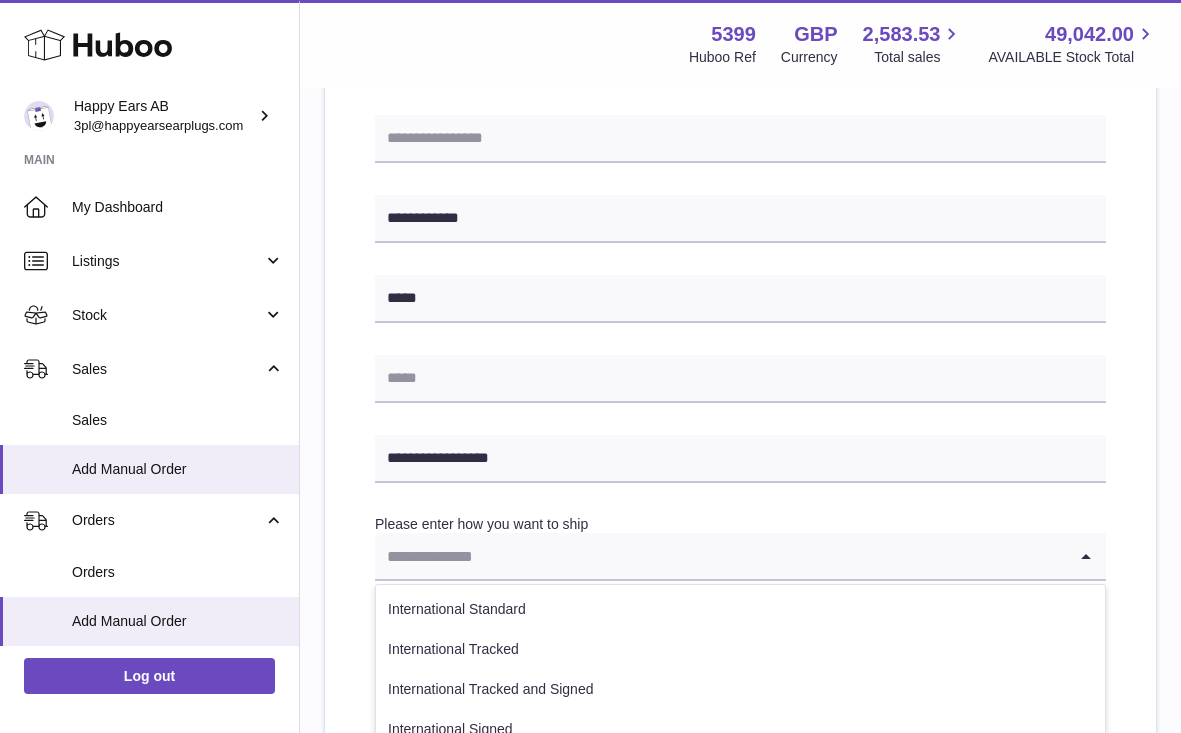 click at bounding box center (720, 556) 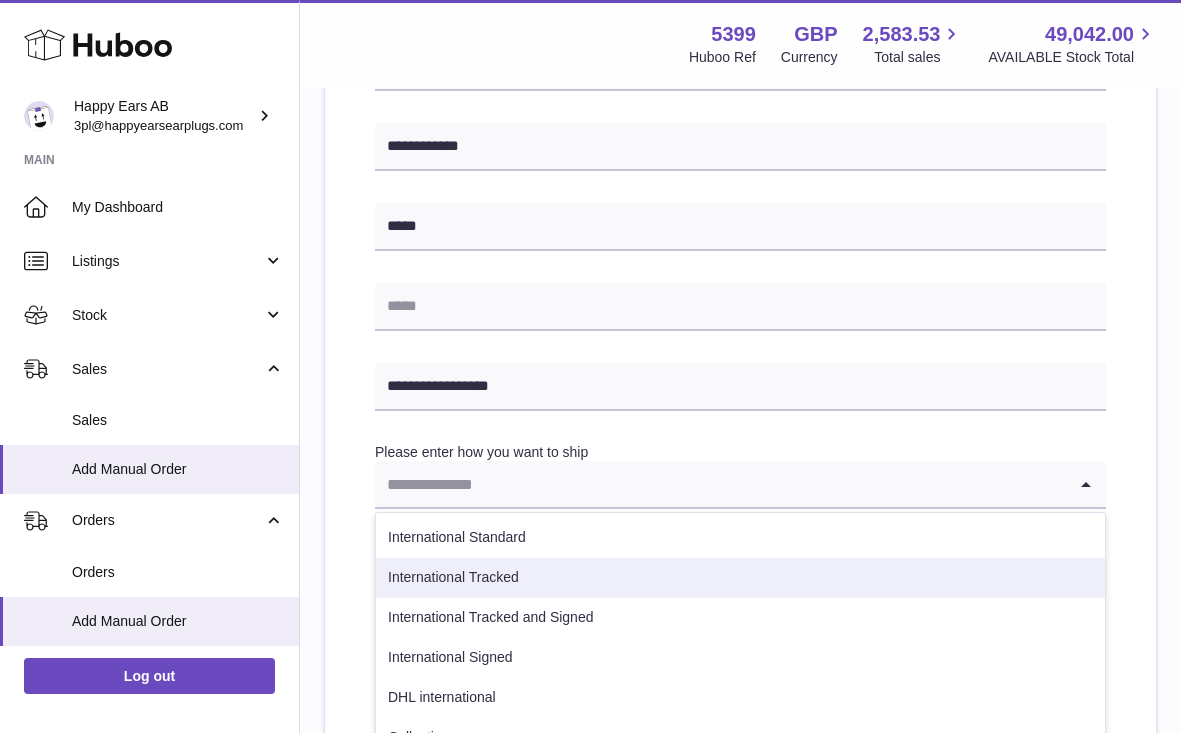 scroll, scrollTop: 780, scrollLeft: 0, axis: vertical 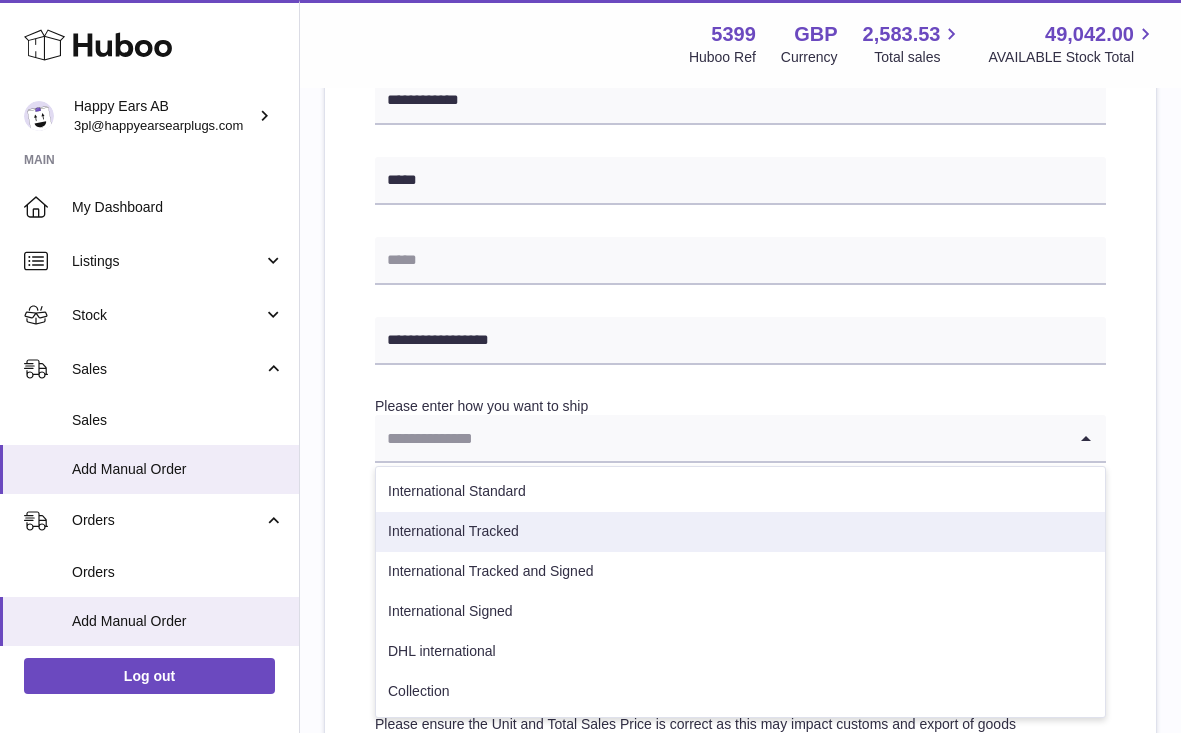 click on "International Tracked" at bounding box center (740, 532) 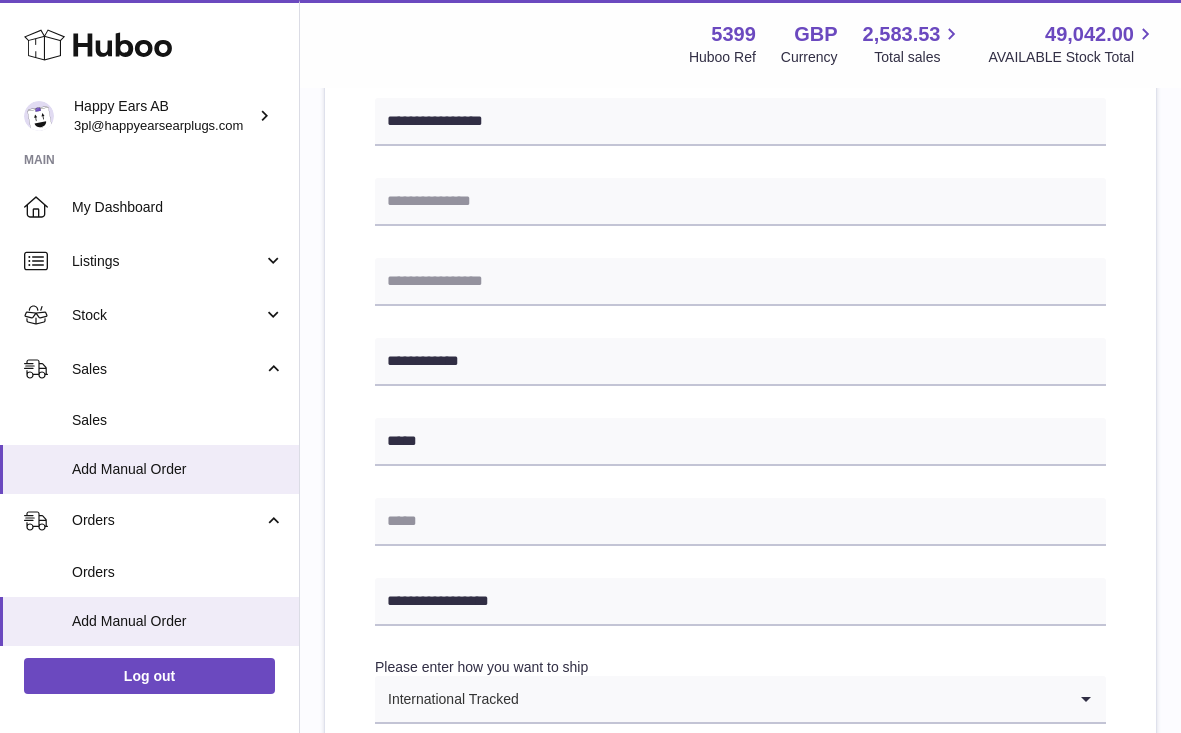 scroll, scrollTop: 461, scrollLeft: 0, axis: vertical 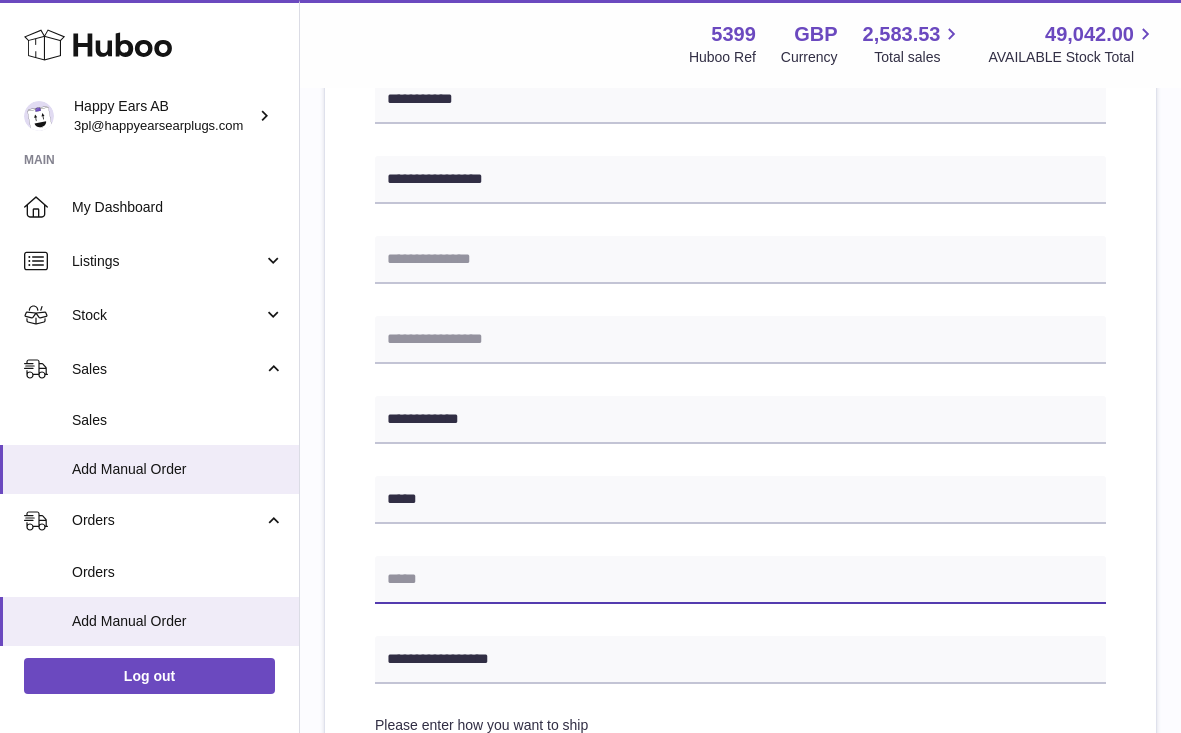 click at bounding box center (740, 580) 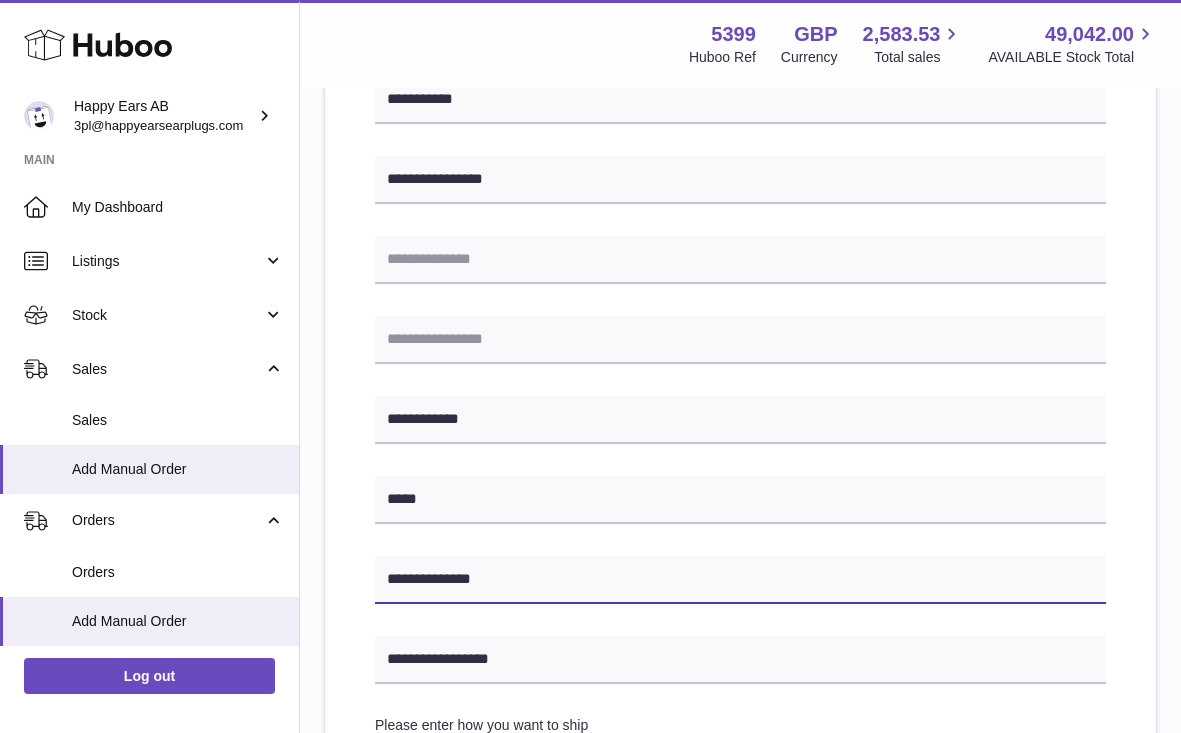 click on "**********" at bounding box center (740, 580) 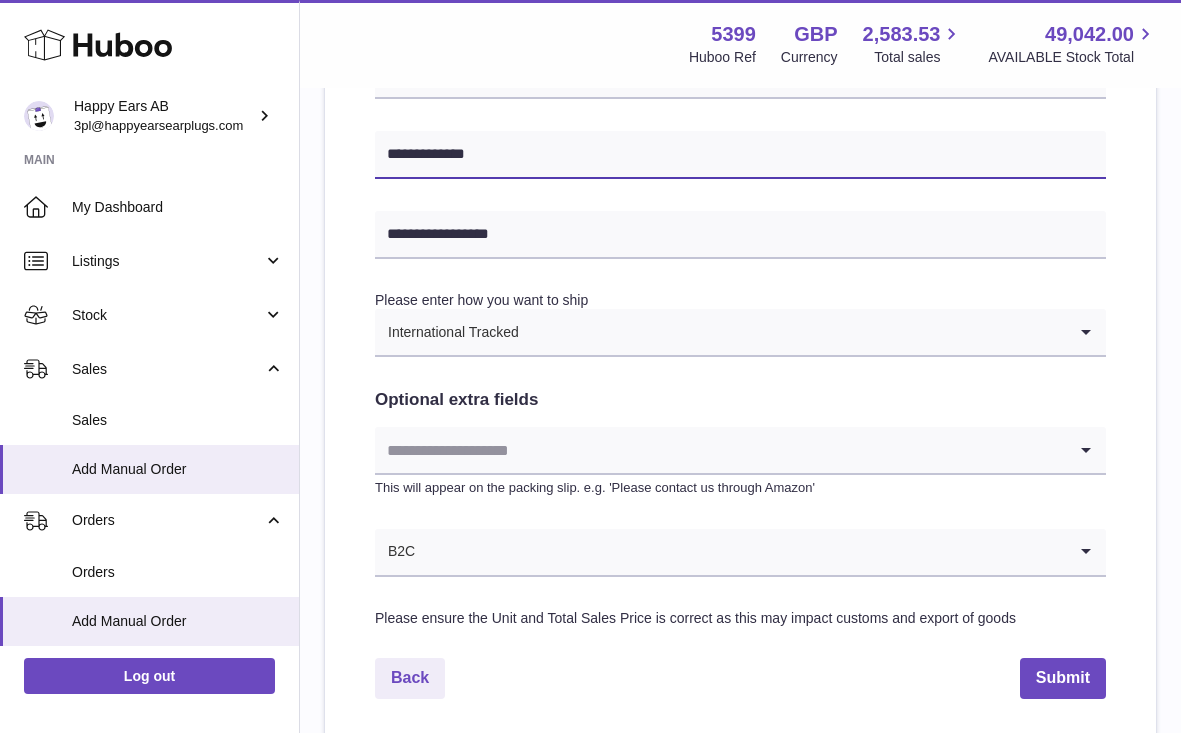 scroll, scrollTop: 1060, scrollLeft: 0, axis: vertical 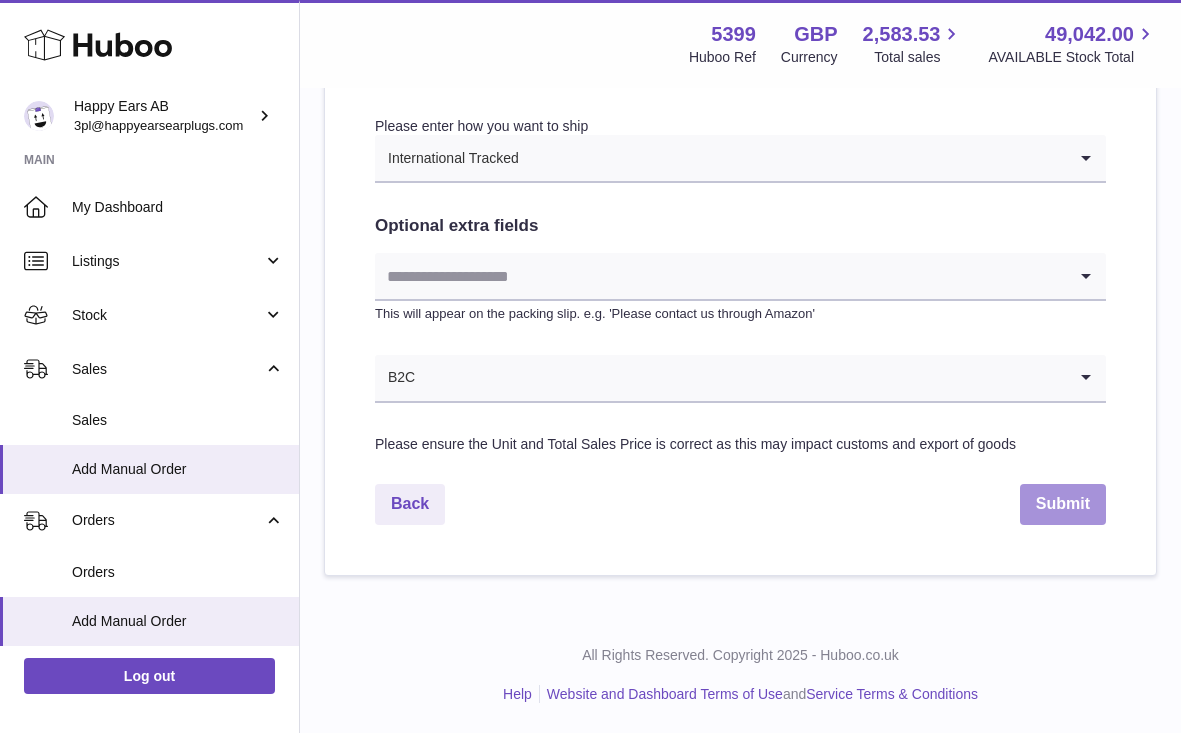 type on "**********" 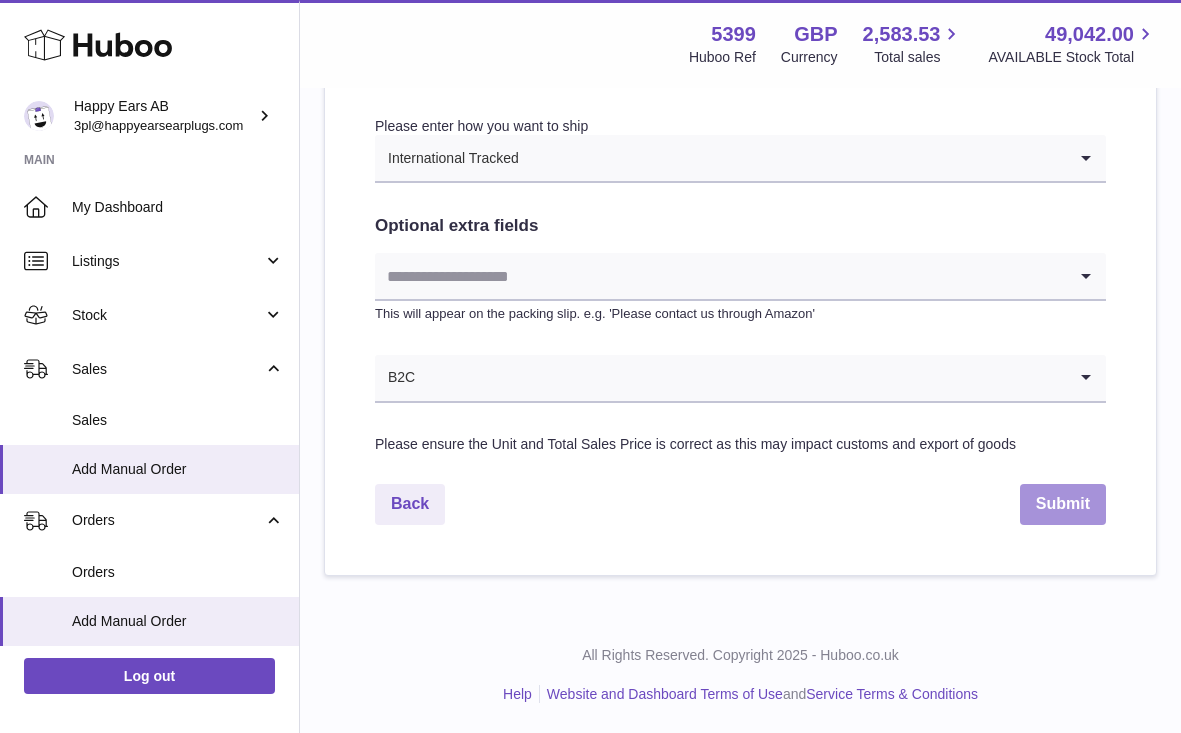 click on "Submit" at bounding box center (1063, 504) 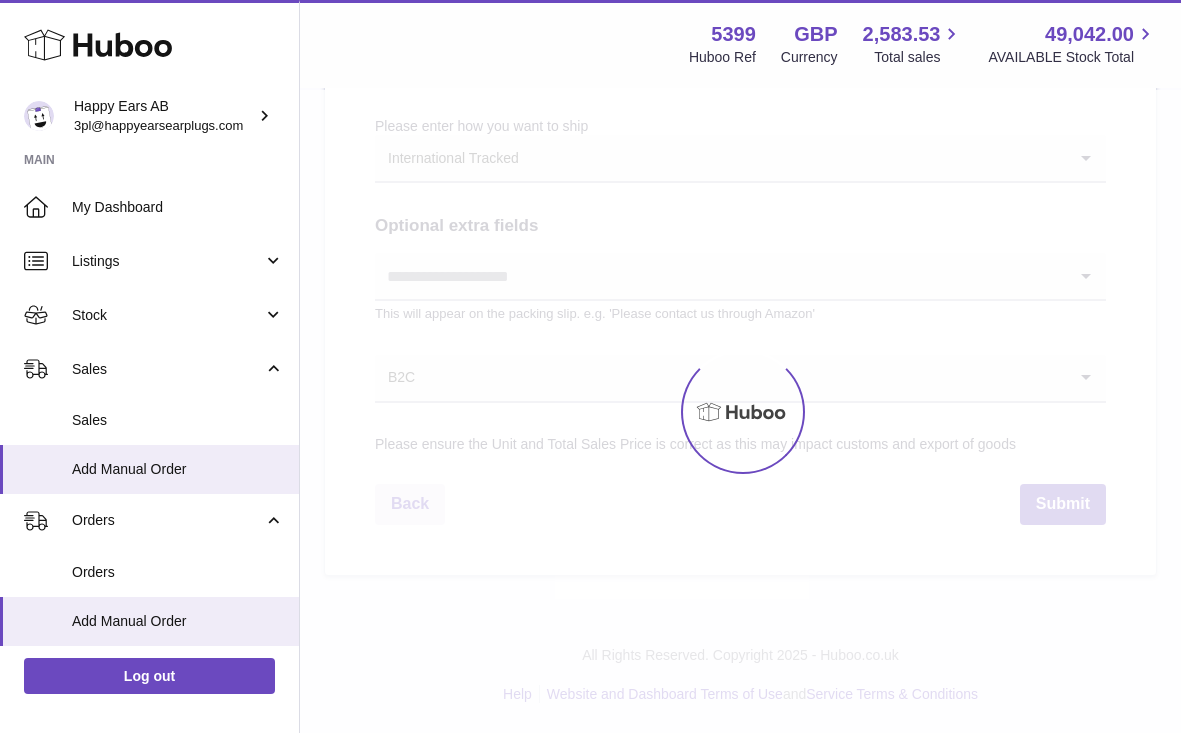 scroll, scrollTop: 0, scrollLeft: 0, axis: both 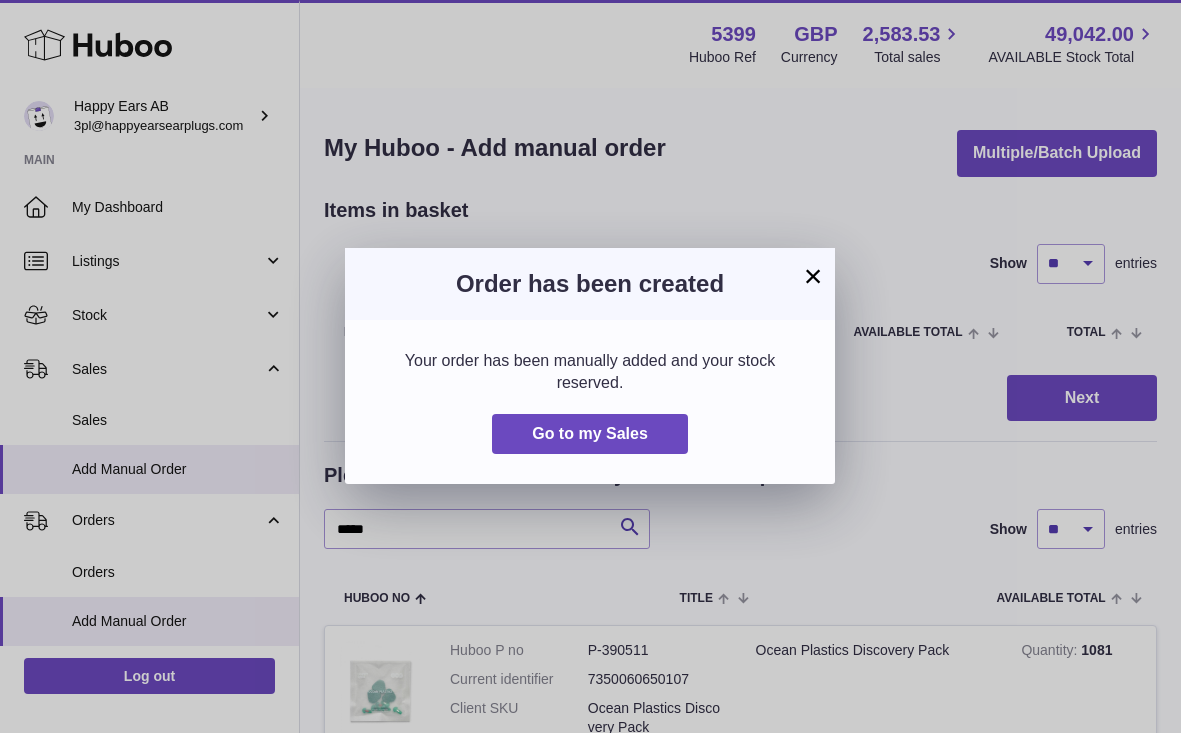 click on "×" at bounding box center [813, 276] 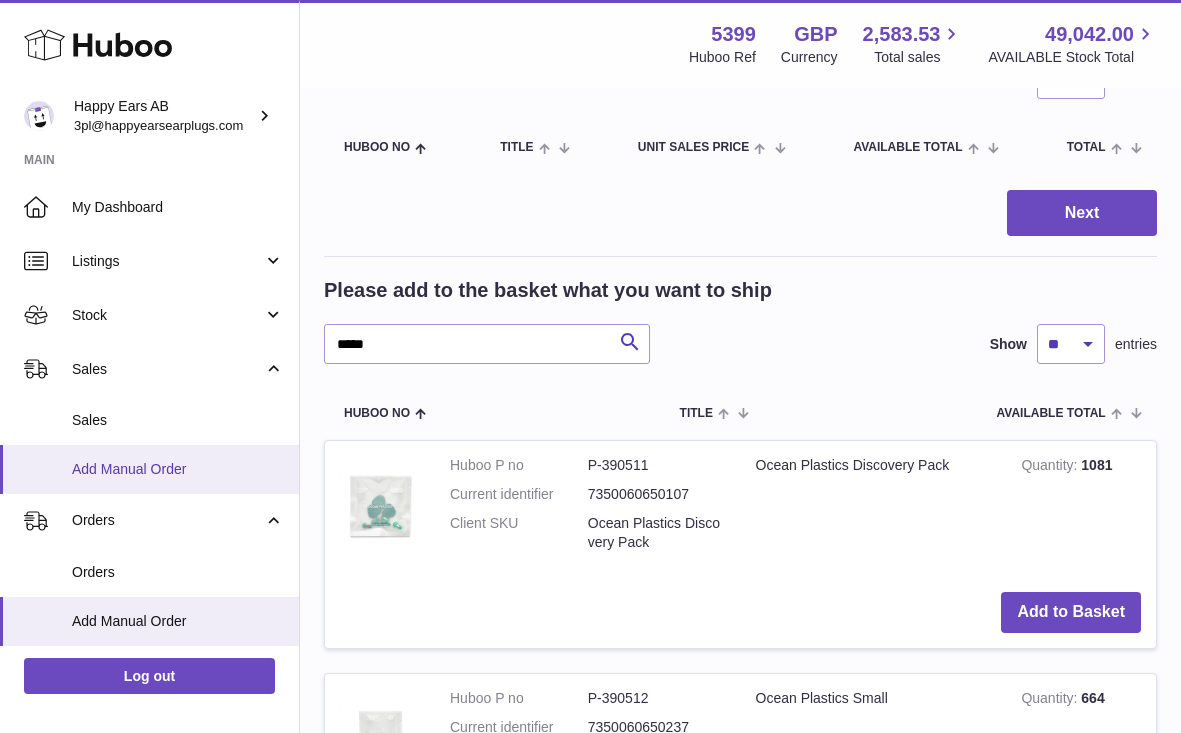 scroll, scrollTop: 210, scrollLeft: 0, axis: vertical 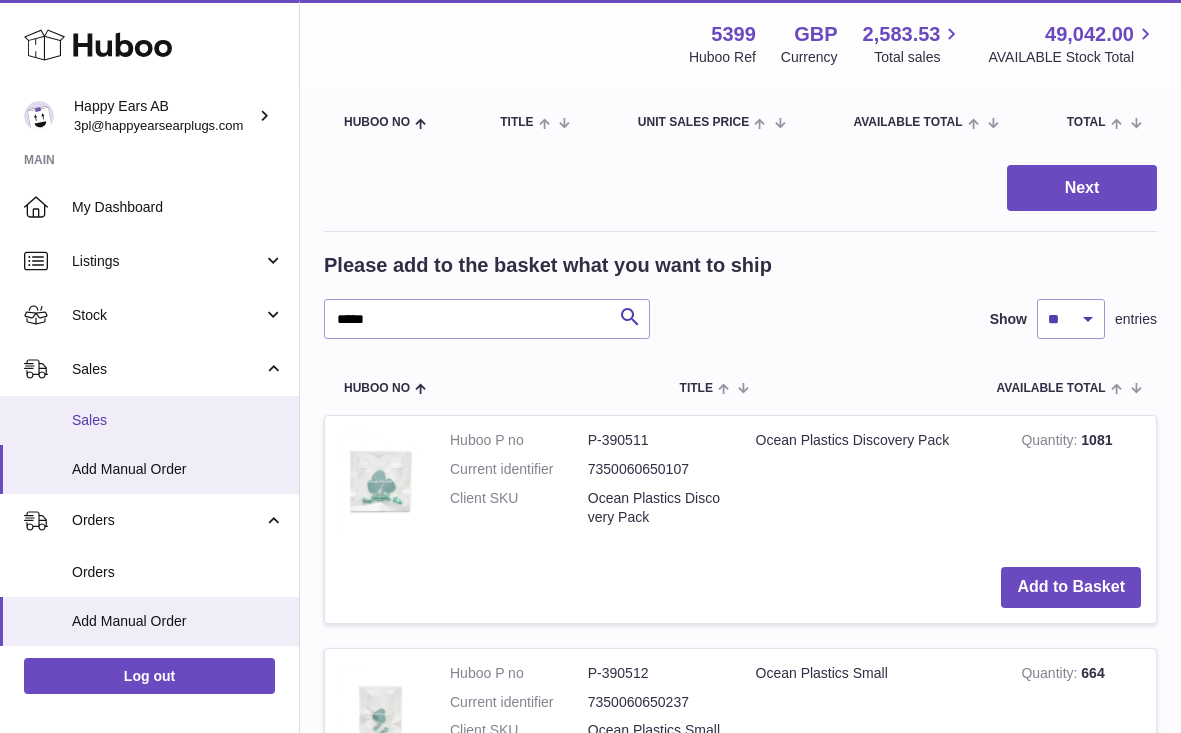 click on "Sales" at bounding box center (178, 420) 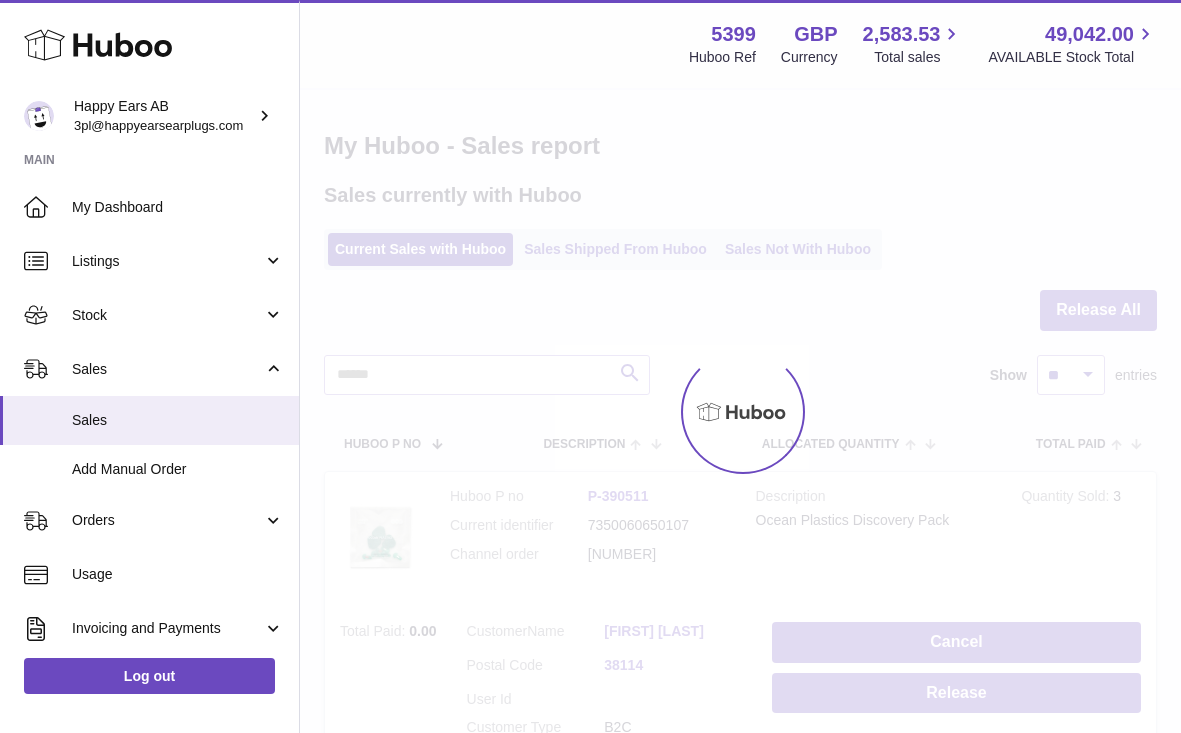 scroll, scrollTop: 0, scrollLeft: 0, axis: both 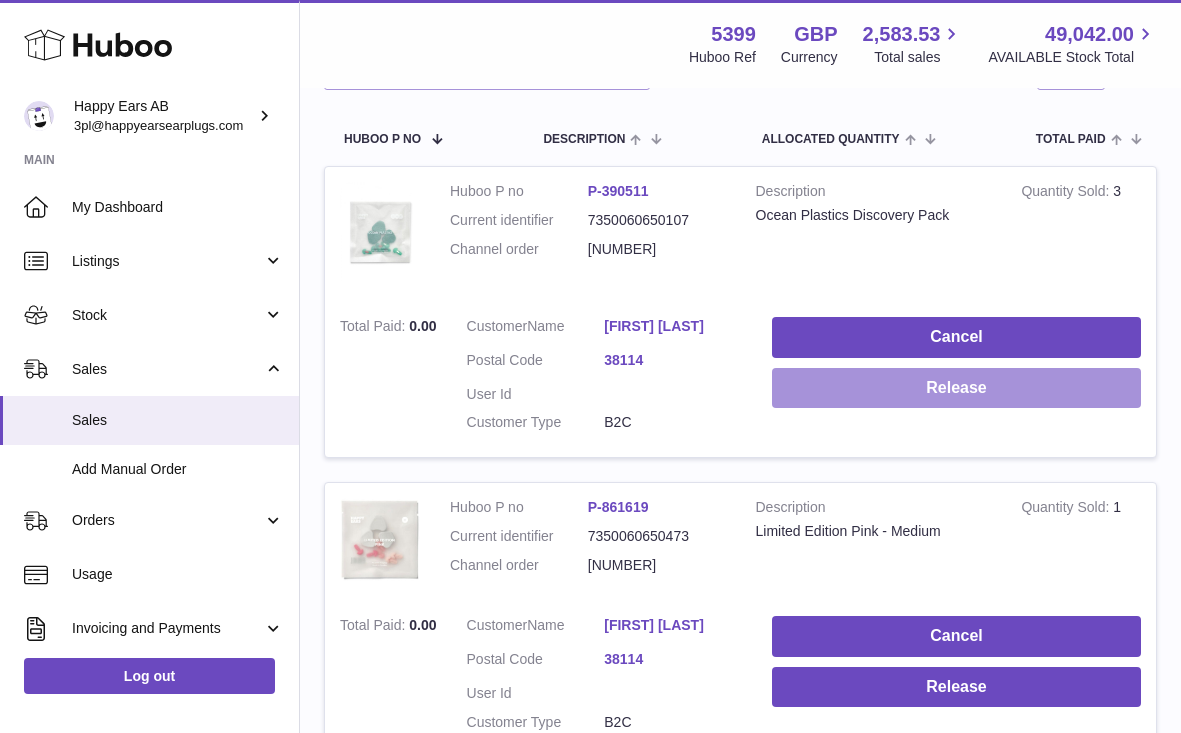 click on "Release" at bounding box center [956, 388] 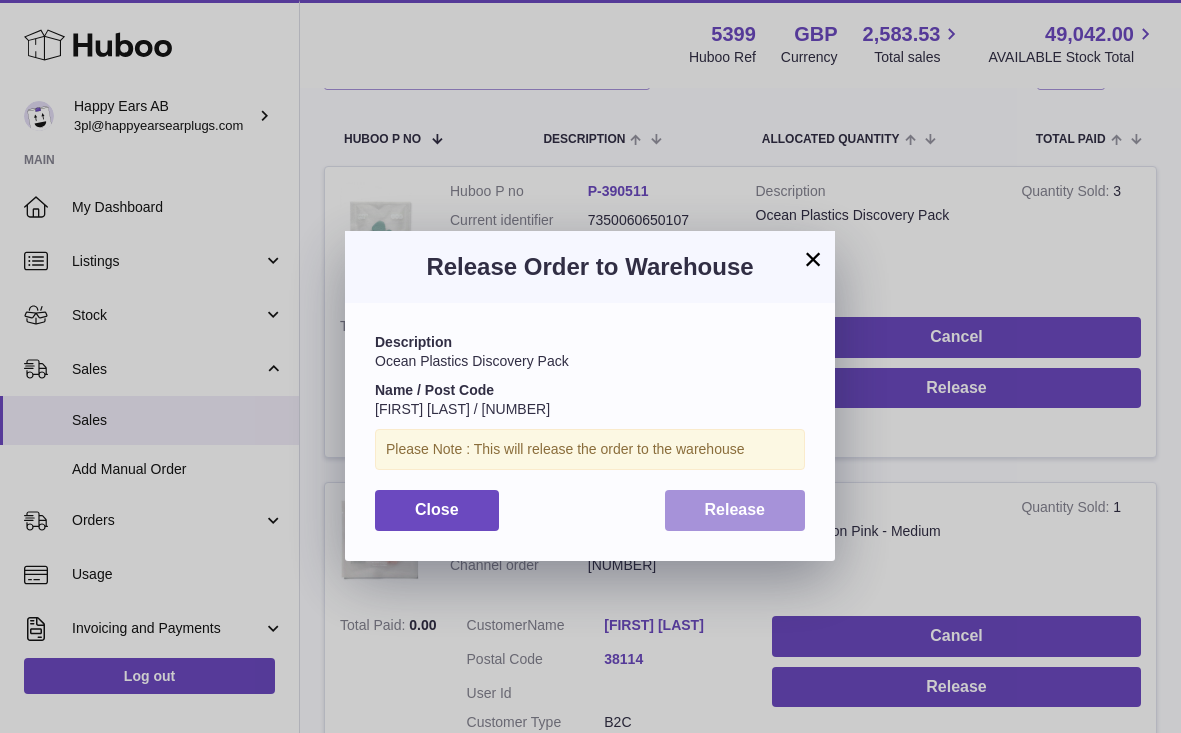 click on "Release" at bounding box center (735, 510) 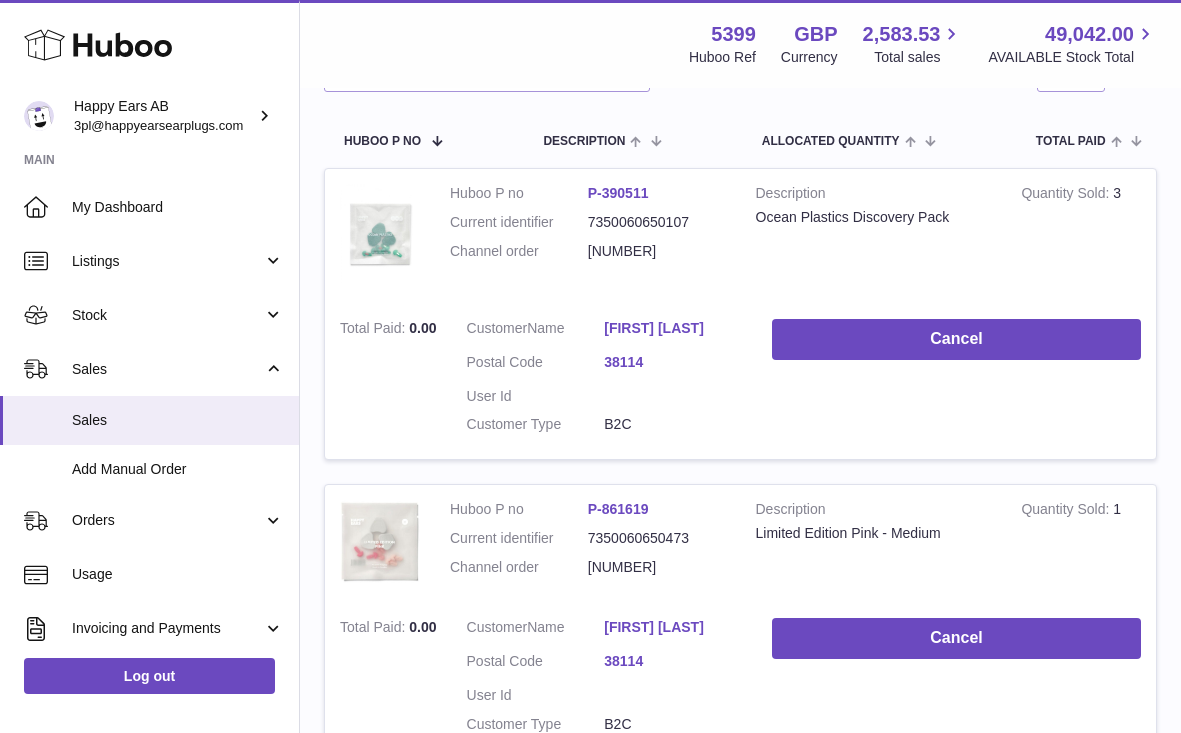 scroll, scrollTop: 0, scrollLeft: 0, axis: both 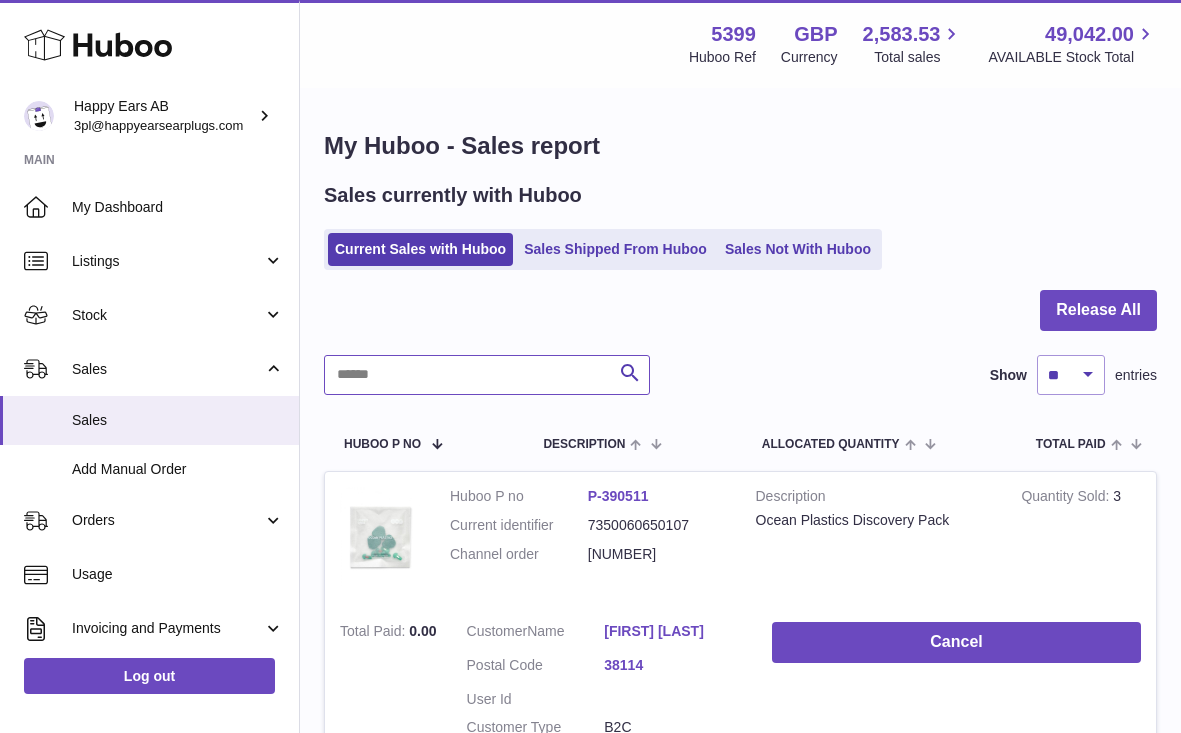 click at bounding box center [487, 375] 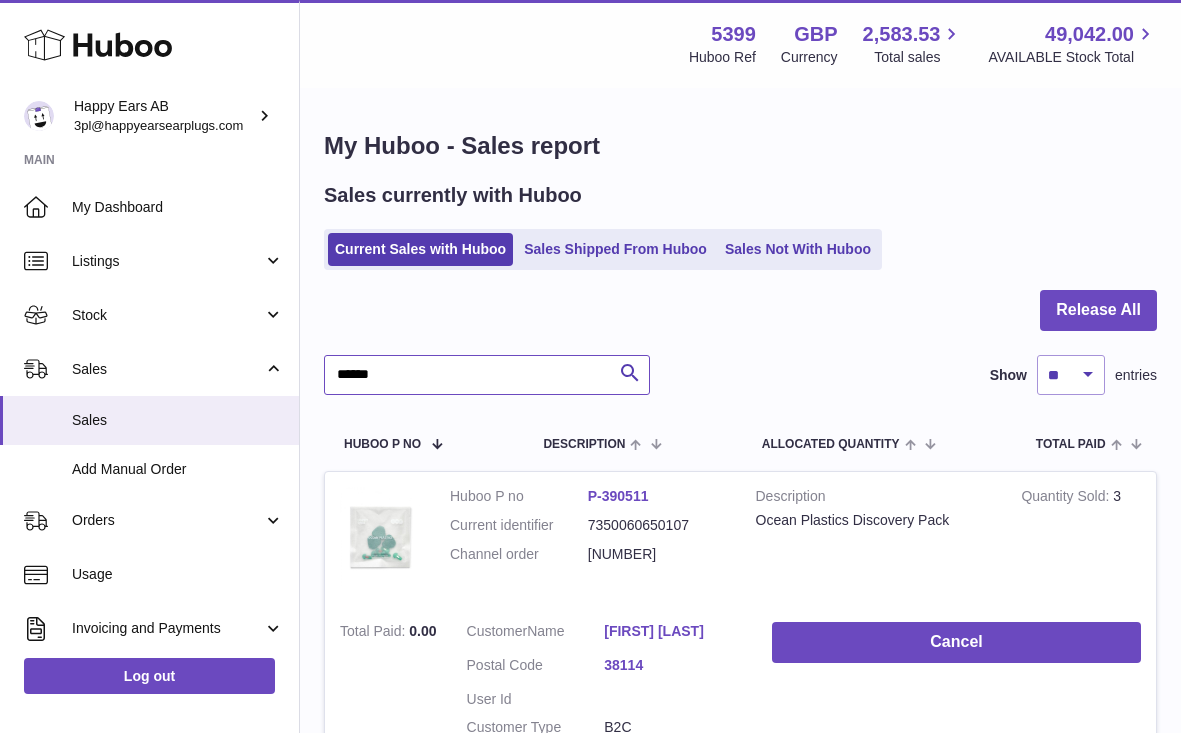 type on "******" 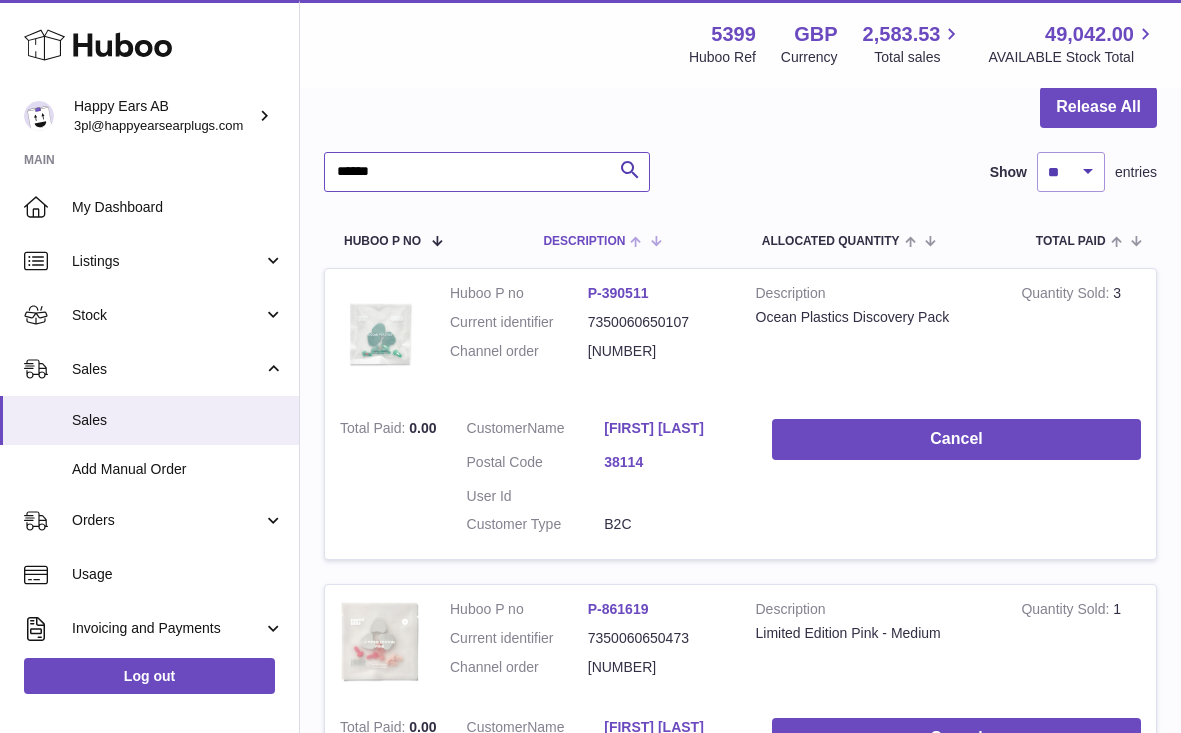 scroll, scrollTop: 199, scrollLeft: 0, axis: vertical 